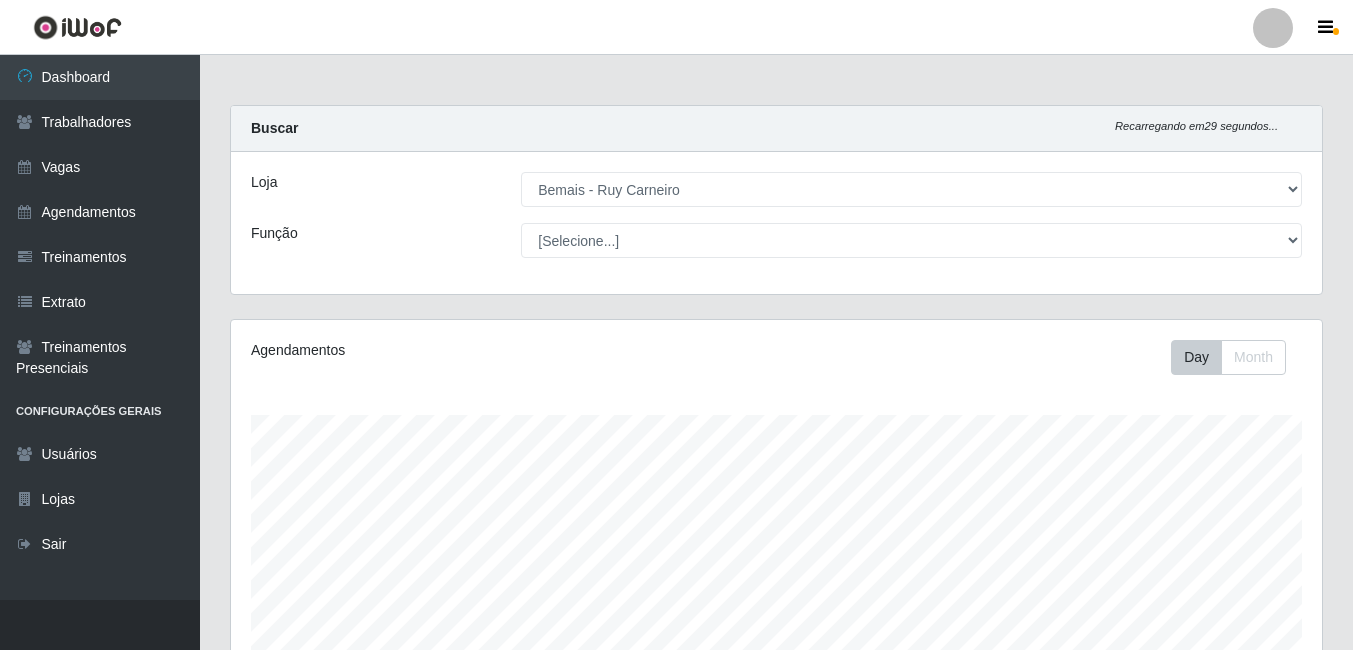 select on "230" 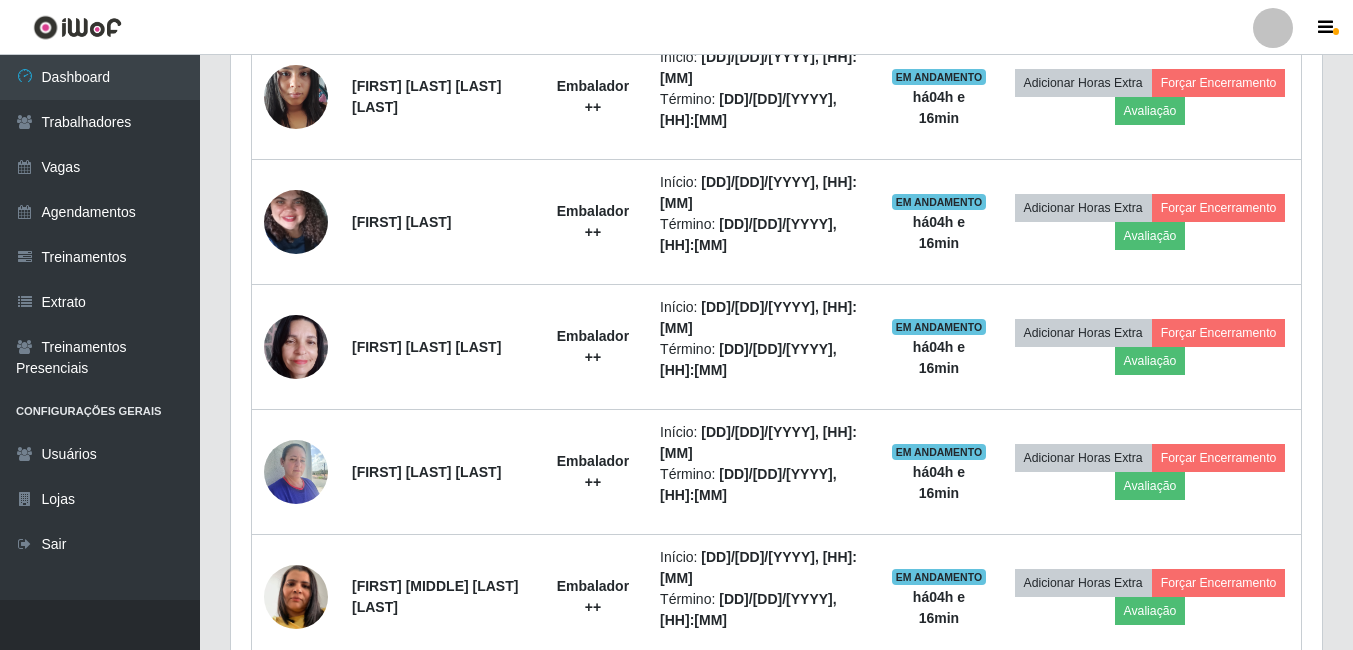 scroll, scrollTop: 946, scrollLeft: 0, axis: vertical 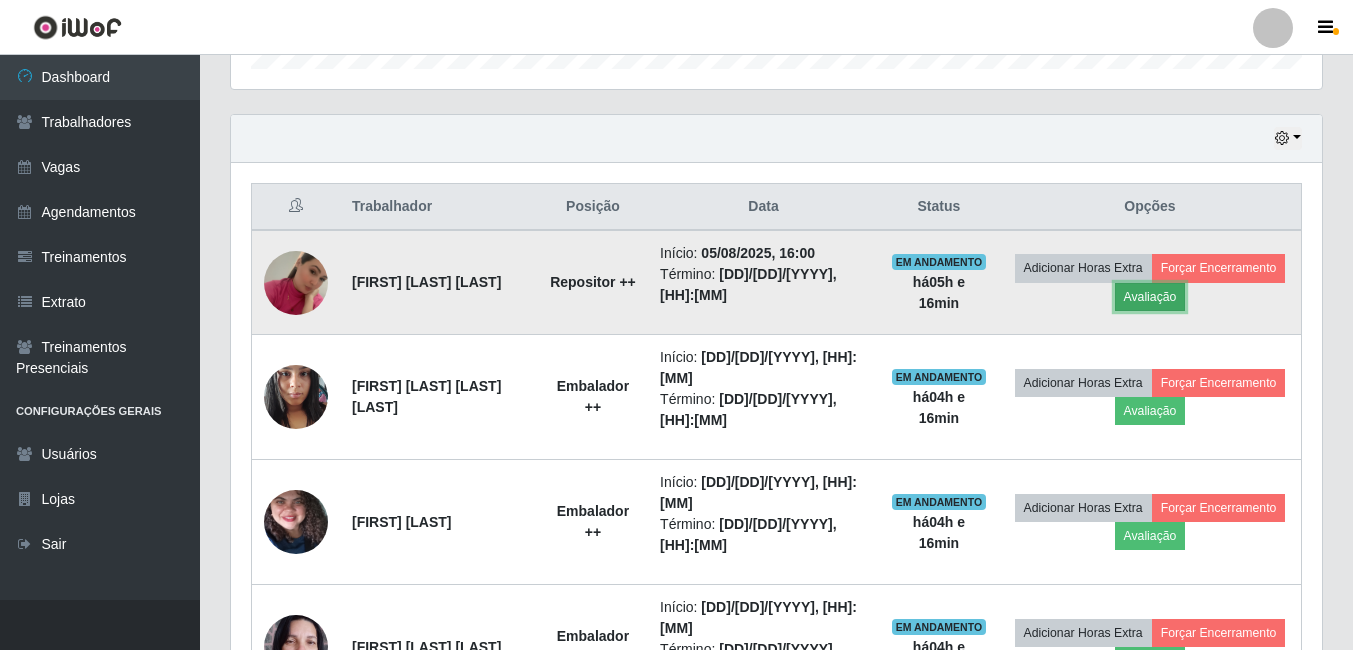 click on "Avaliação" at bounding box center [1150, 297] 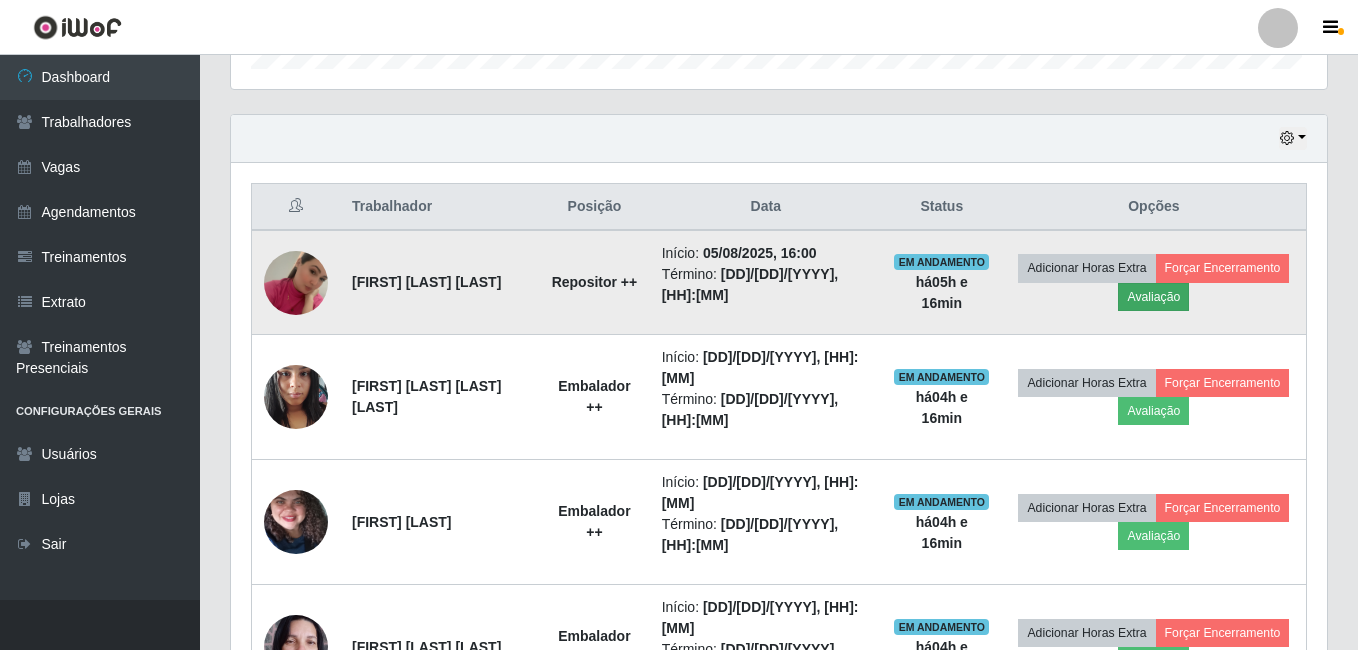 scroll, scrollTop: 999585, scrollLeft: 998919, axis: both 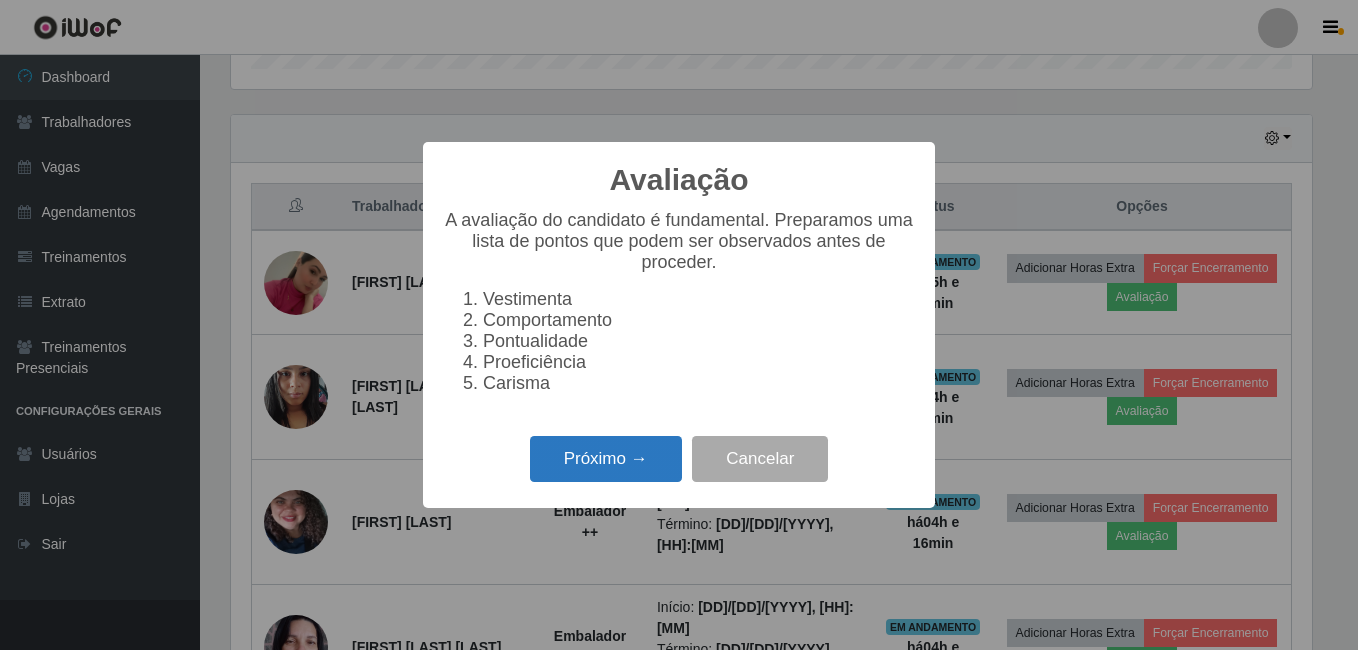 drag, startPoint x: 615, startPoint y: 476, endPoint x: 624, endPoint y: 471, distance: 10.29563 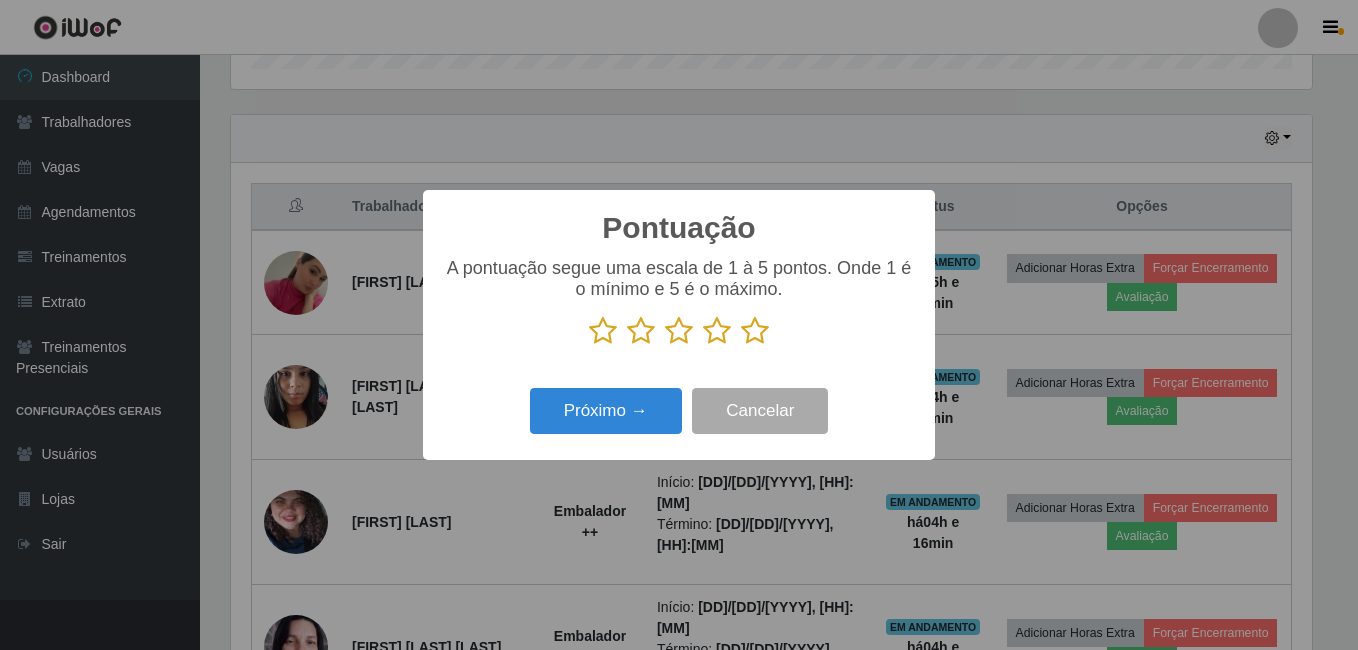 click at bounding box center (679, 331) 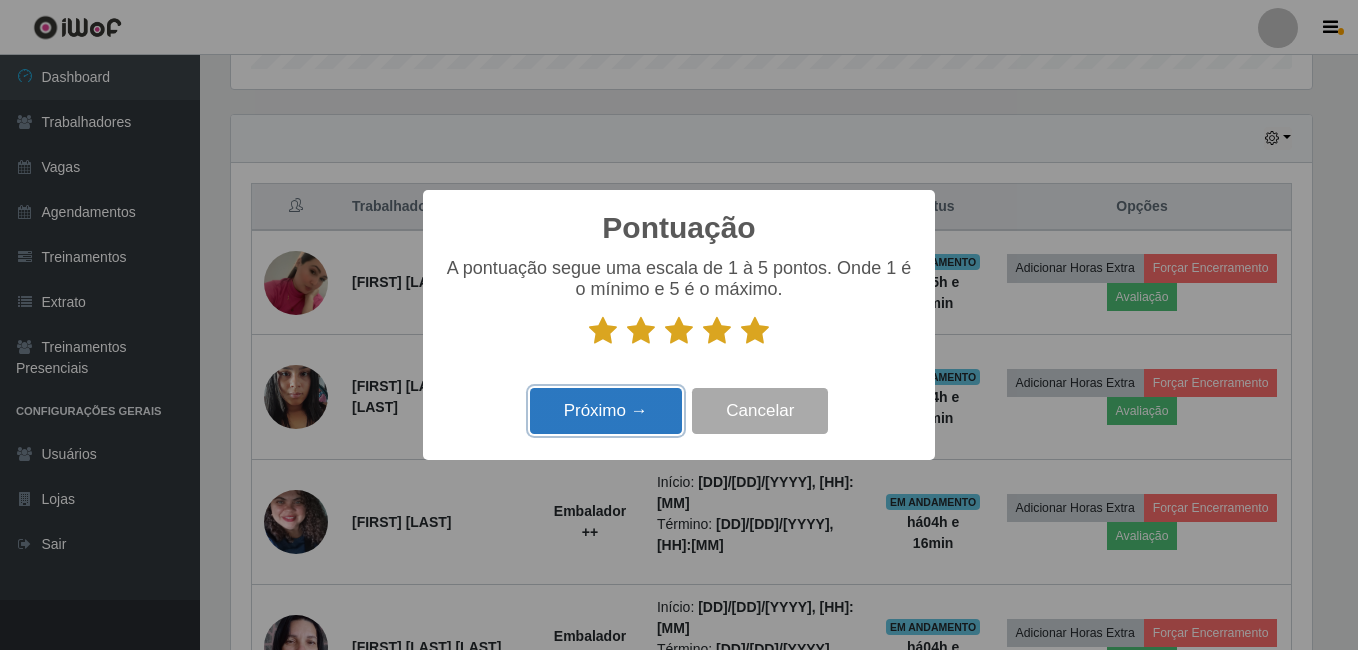 click on "Próximo →" at bounding box center (606, 411) 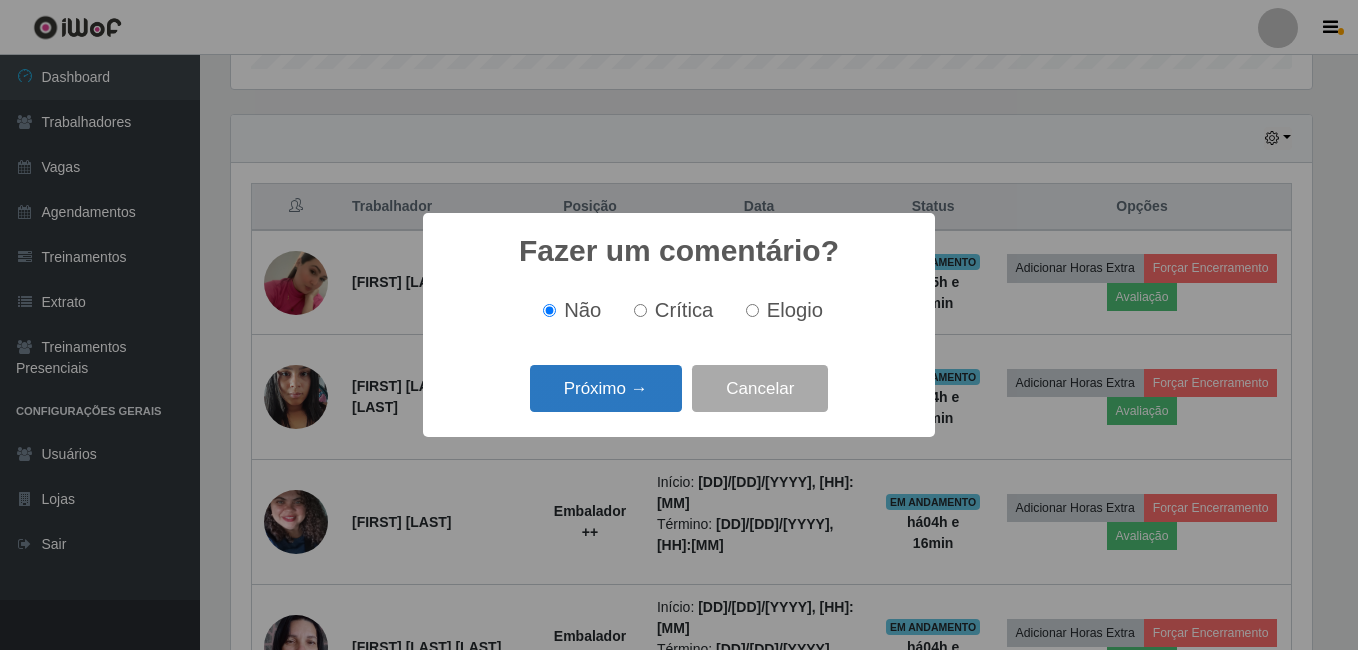 click on "Próximo →" at bounding box center [606, 388] 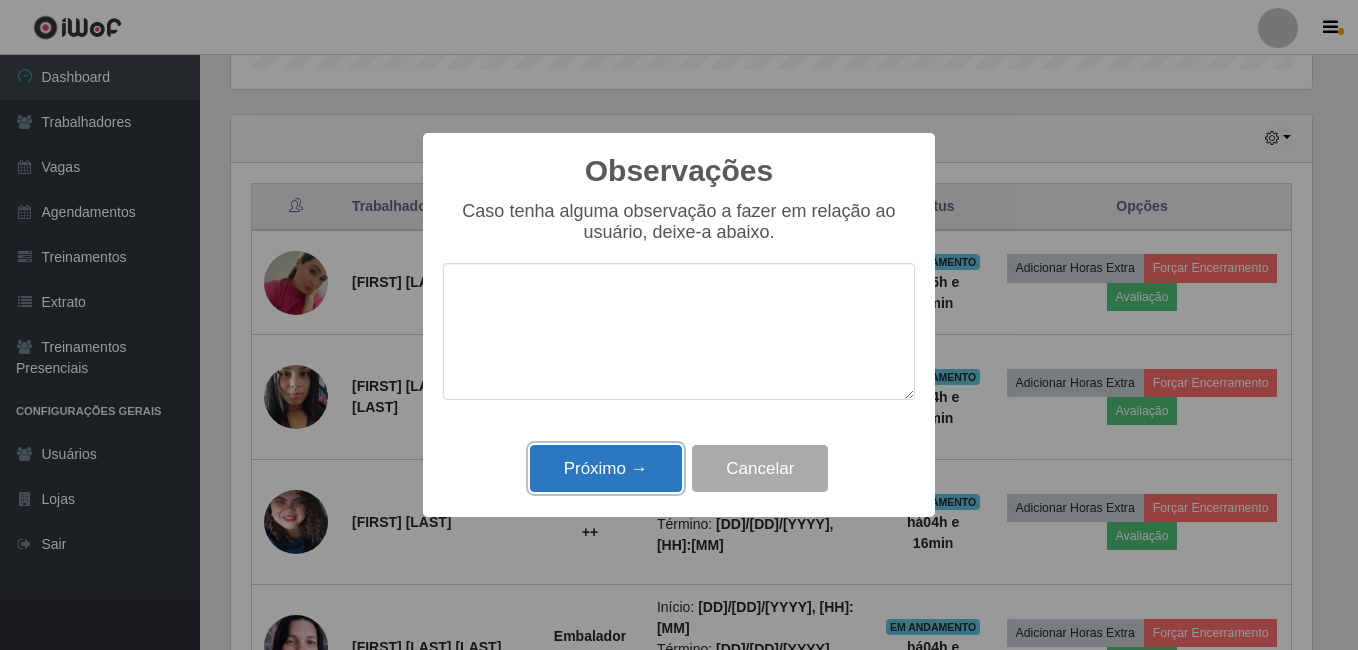 drag, startPoint x: 598, startPoint y: 453, endPoint x: 604, endPoint y: 469, distance: 17.088007 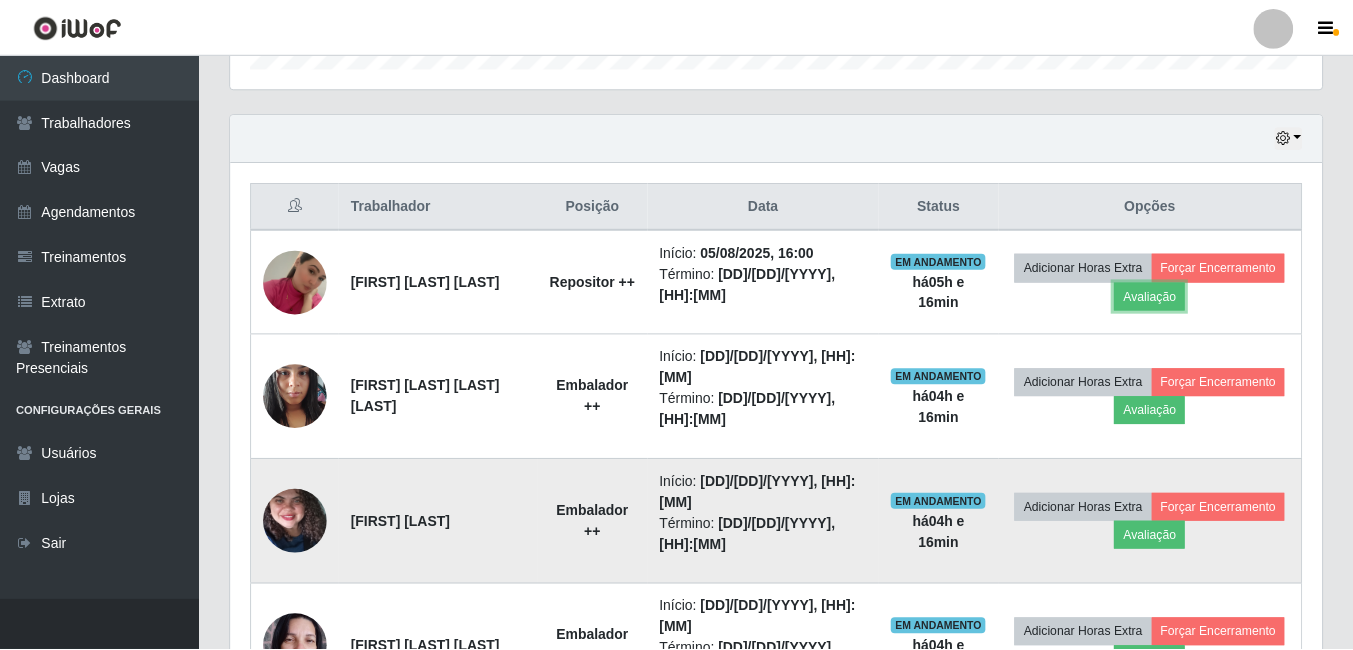 scroll, scrollTop: 999585, scrollLeft: 998909, axis: both 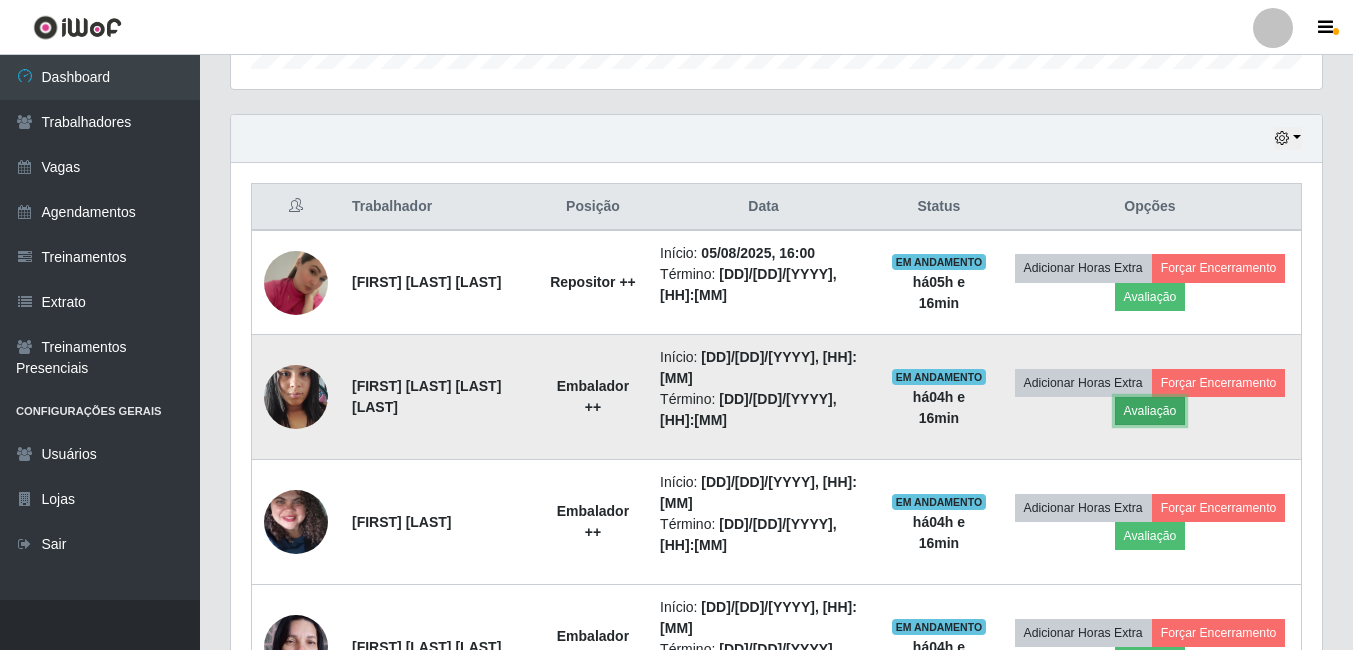 click on "Avaliação" at bounding box center [1150, 411] 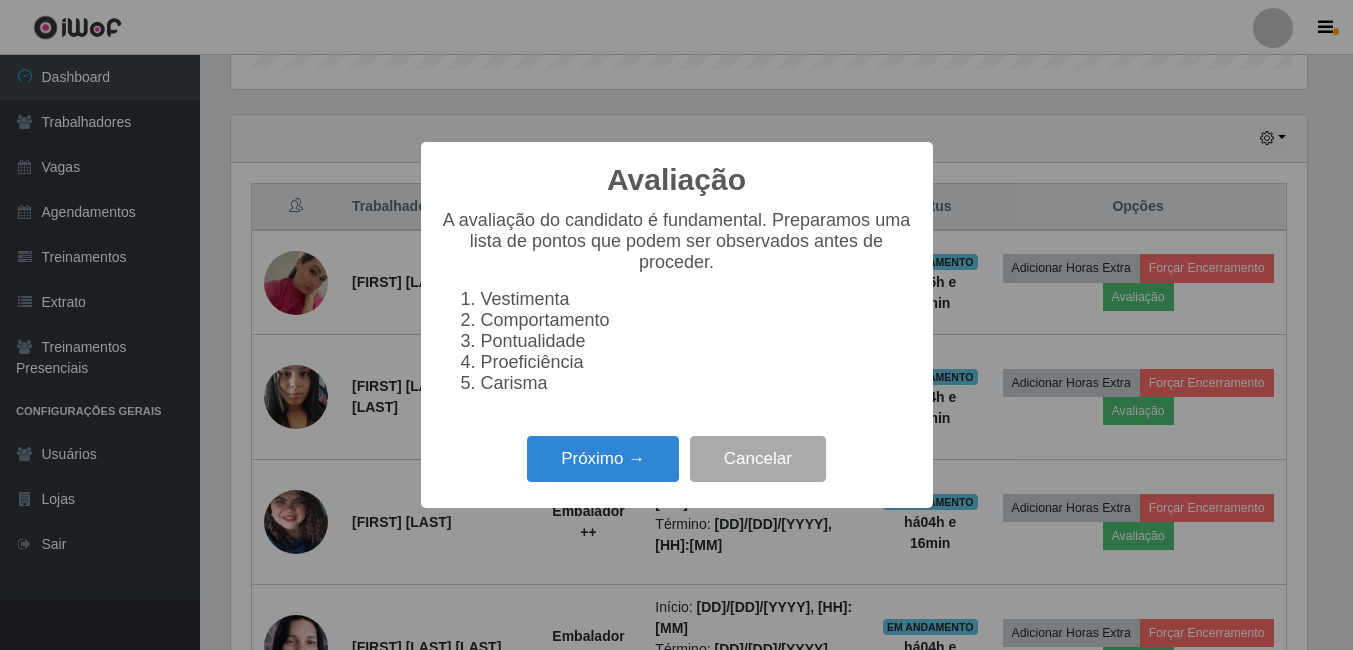 scroll, scrollTop: 999585, scrollLeft: 998919, axis: both 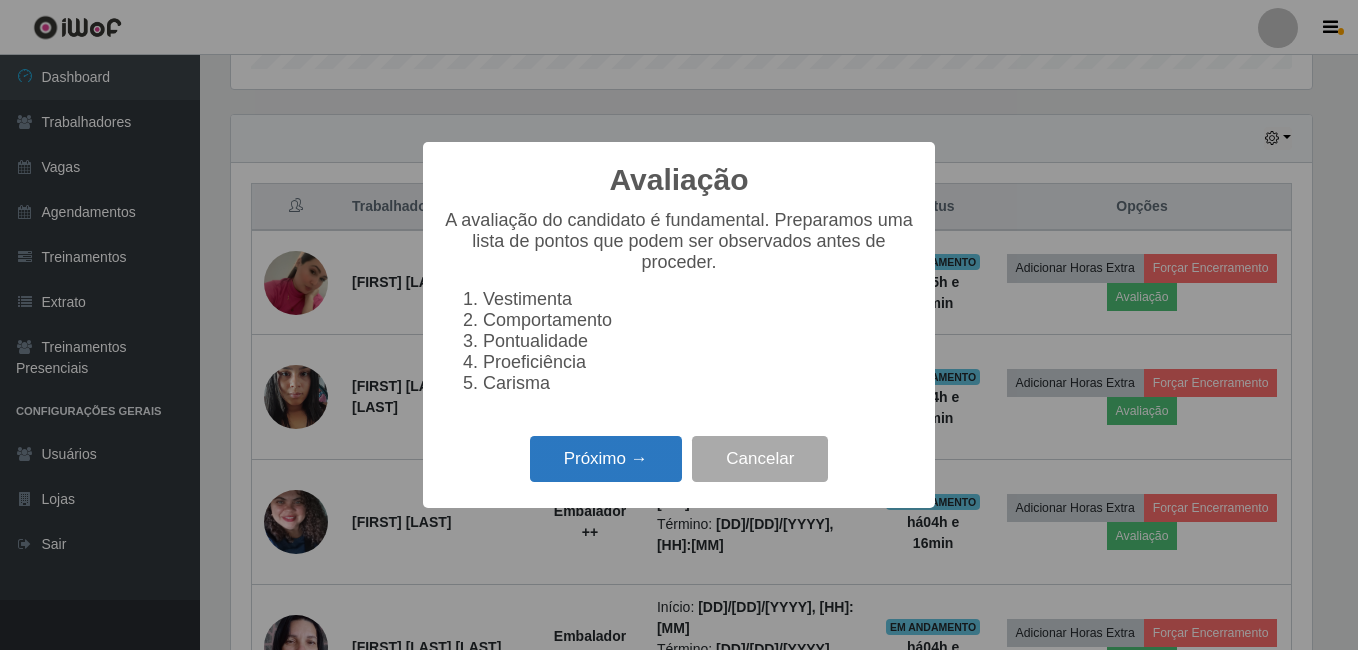 click on "Próximo →" at bounding box center (606, 459) 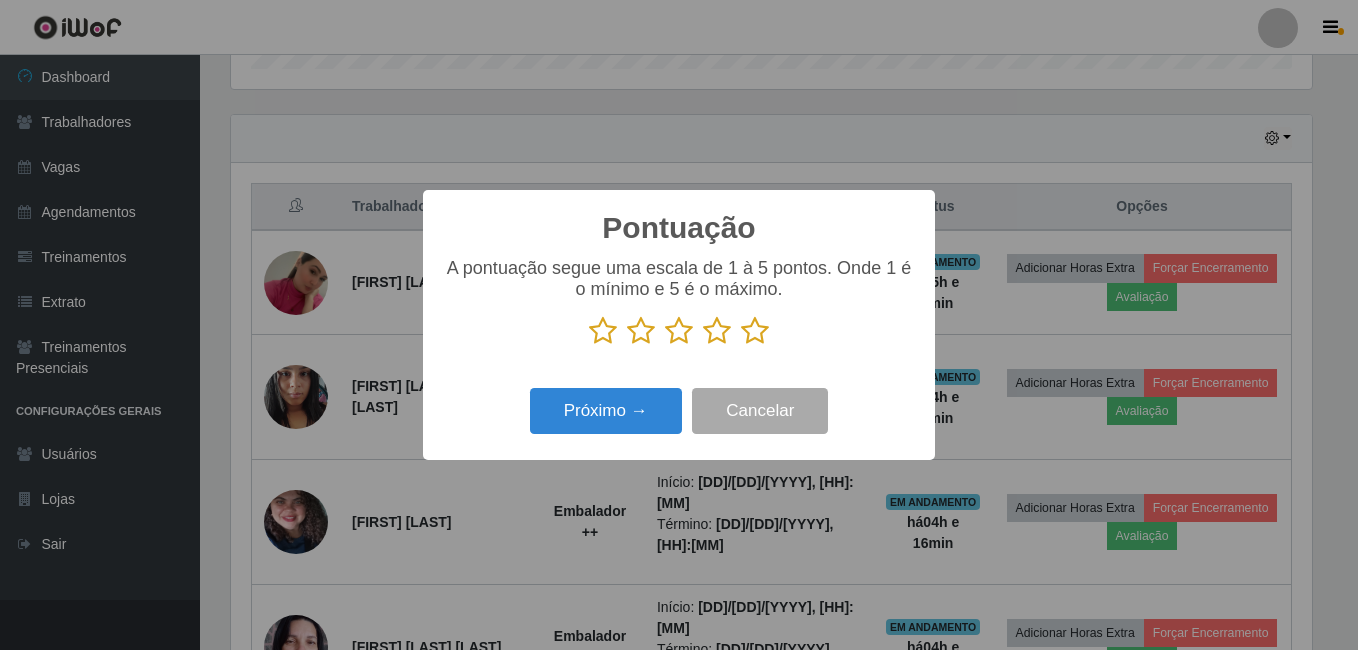 drag, startPoint x: 751, startPoint y: 334, endPoint x: 651, endPoint y: 385, distance: 112.25417 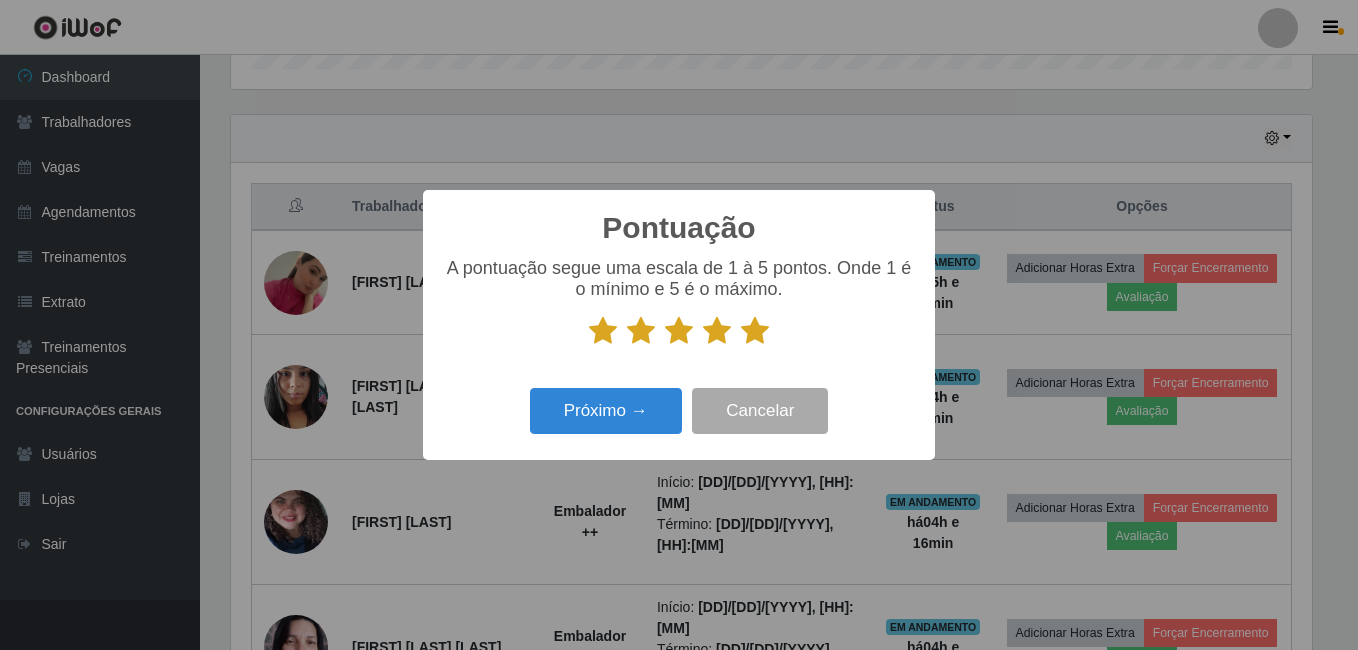 click on "Próximo → Cancelar" at bounding box center [679, 410] 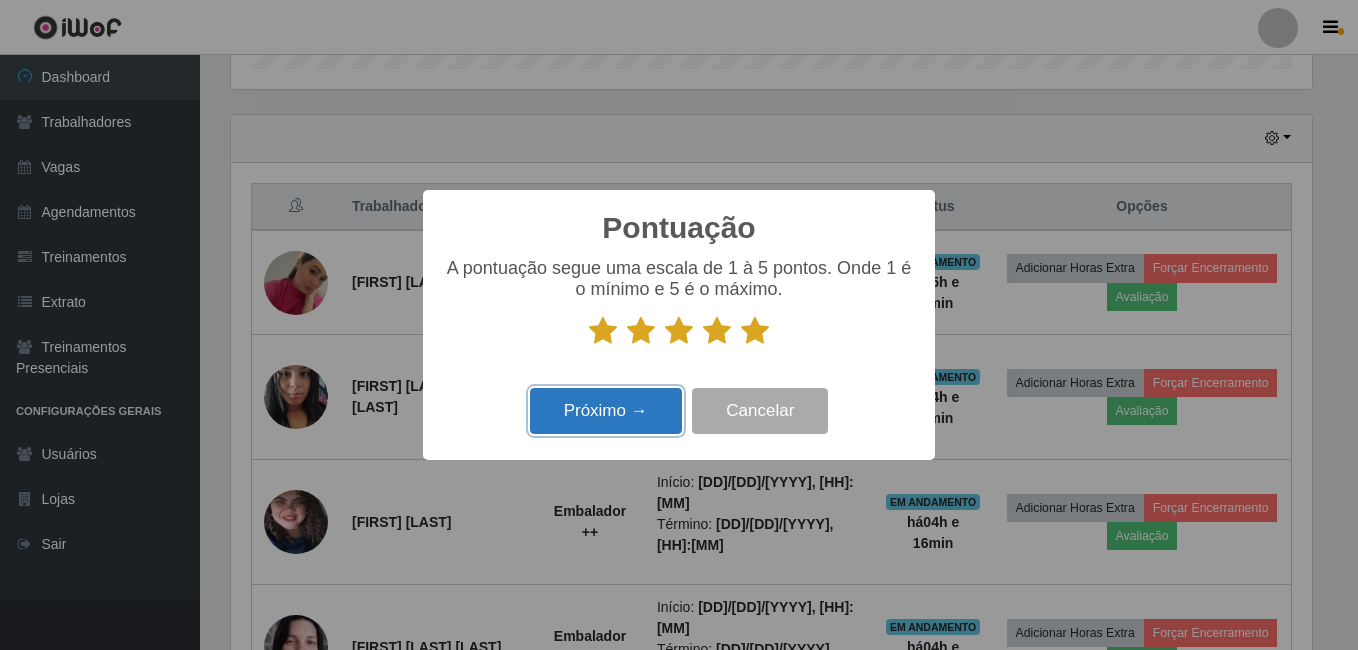 click on "Próximo →" at bounding box center [606, 411] 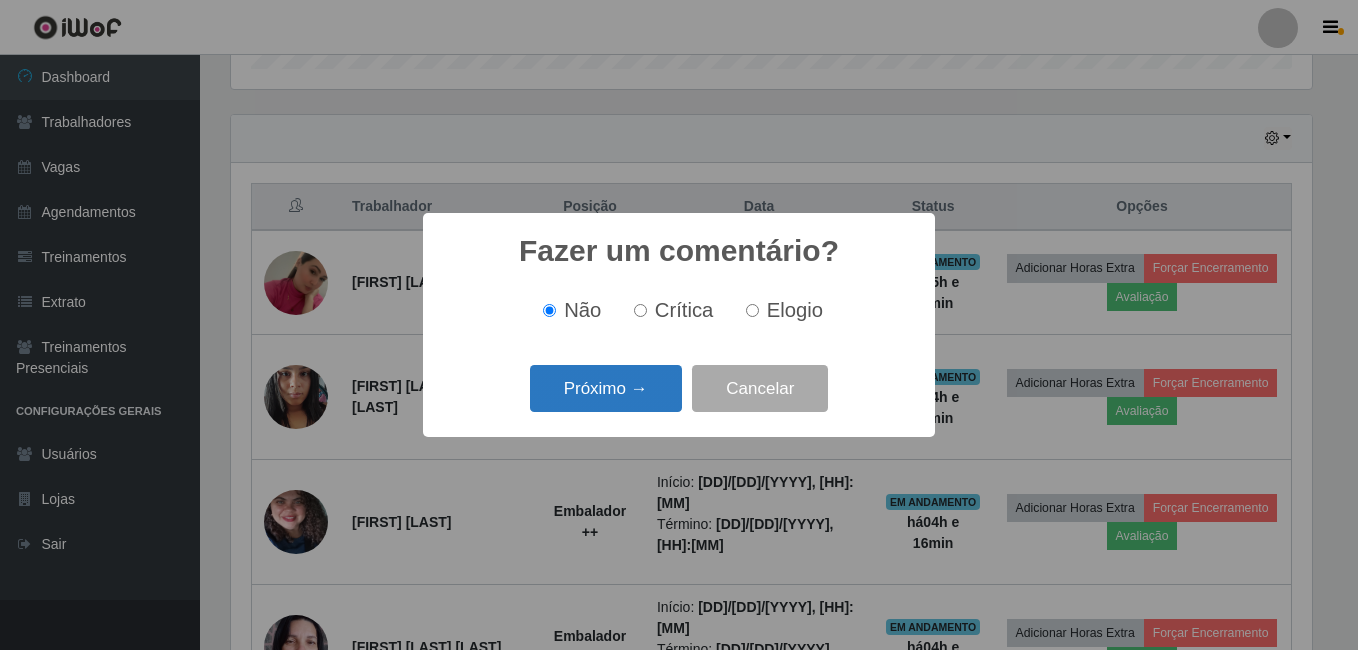 click on "Próximo →" at bounding box center [606, 388] 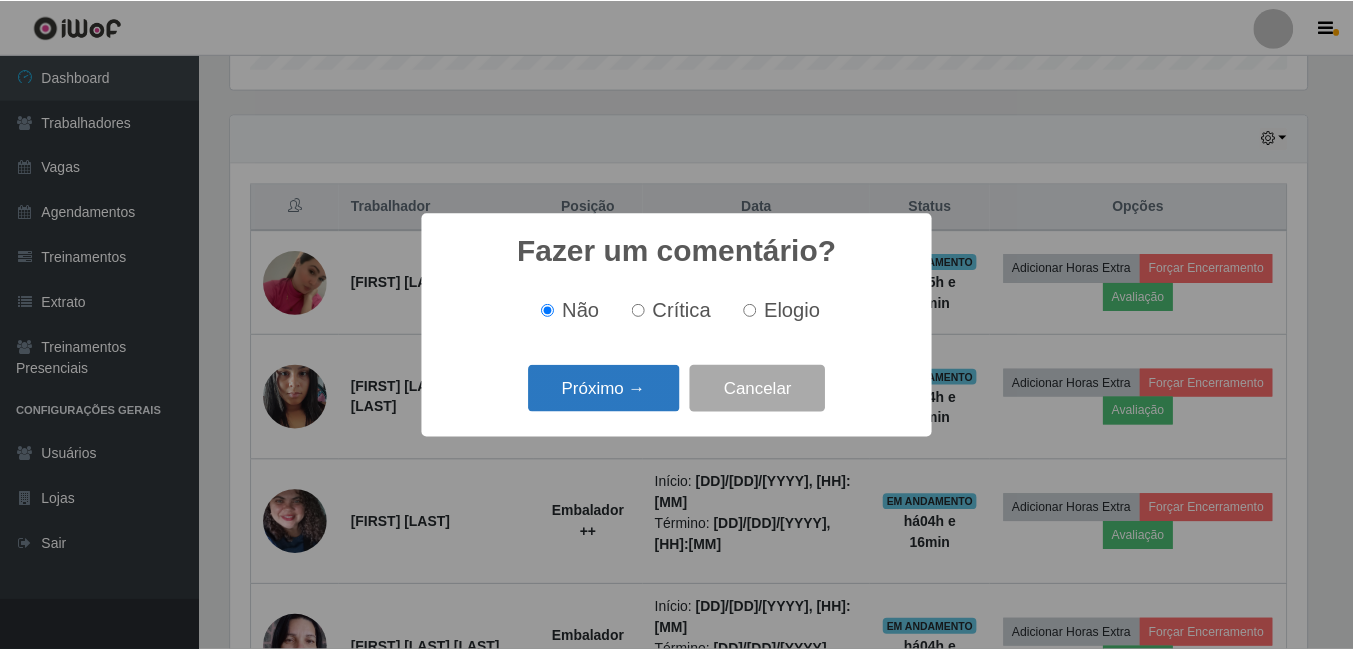 scroll, scrollTop: 999585, scrollLeft: 998919, axis: both 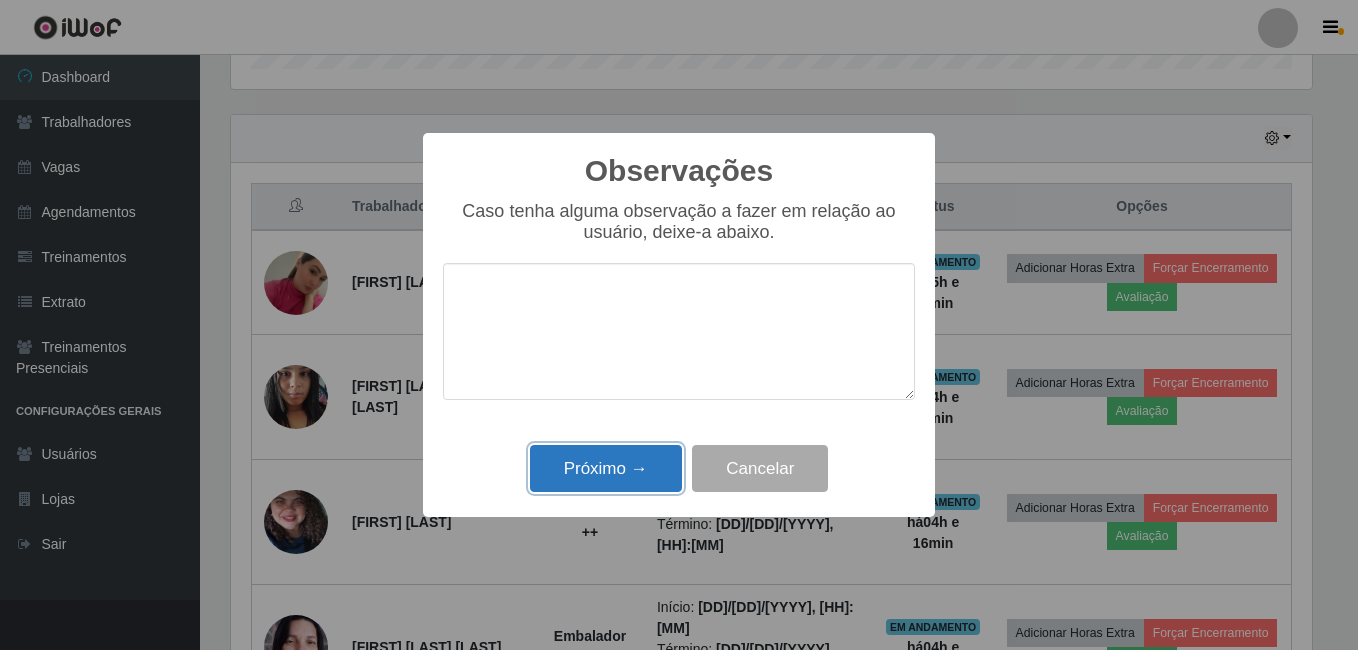 drag, startPoint x: 588, startPoint y: 492, endPoint x: 615, endPoint y: 494, distance: 27.073973 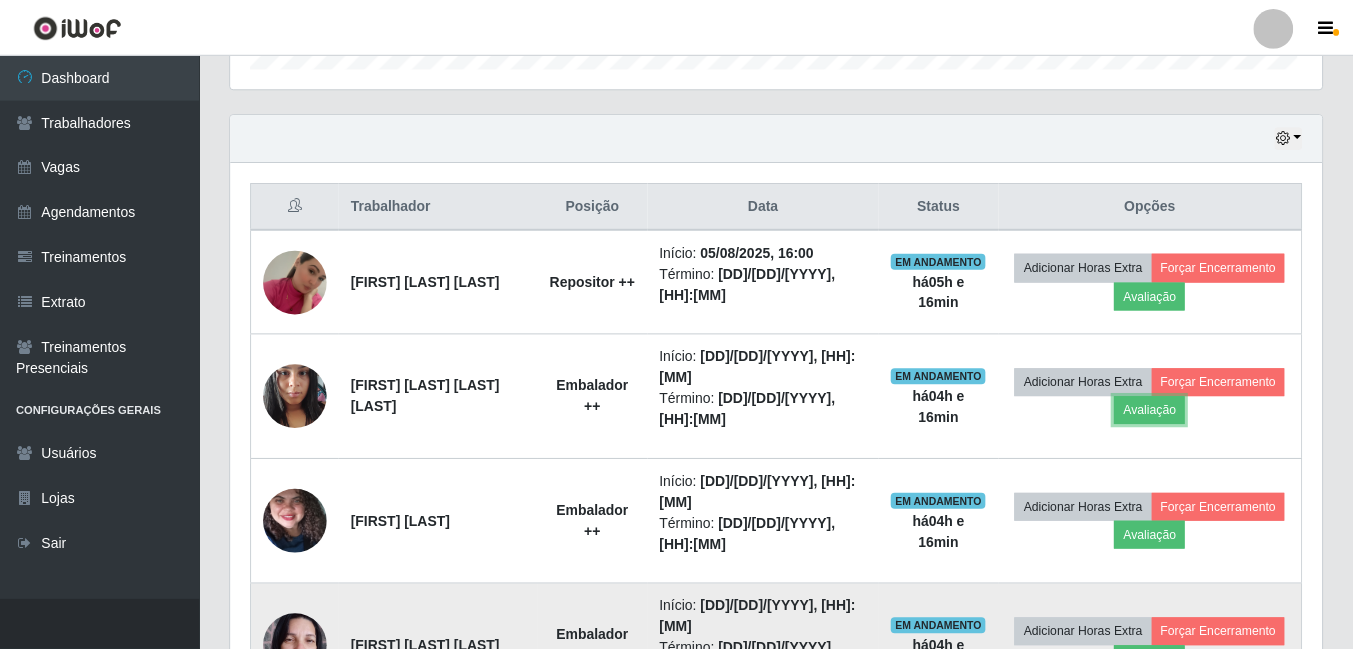 scroll, scrollTop: 999585, scrollLeft: 998909, axis: both 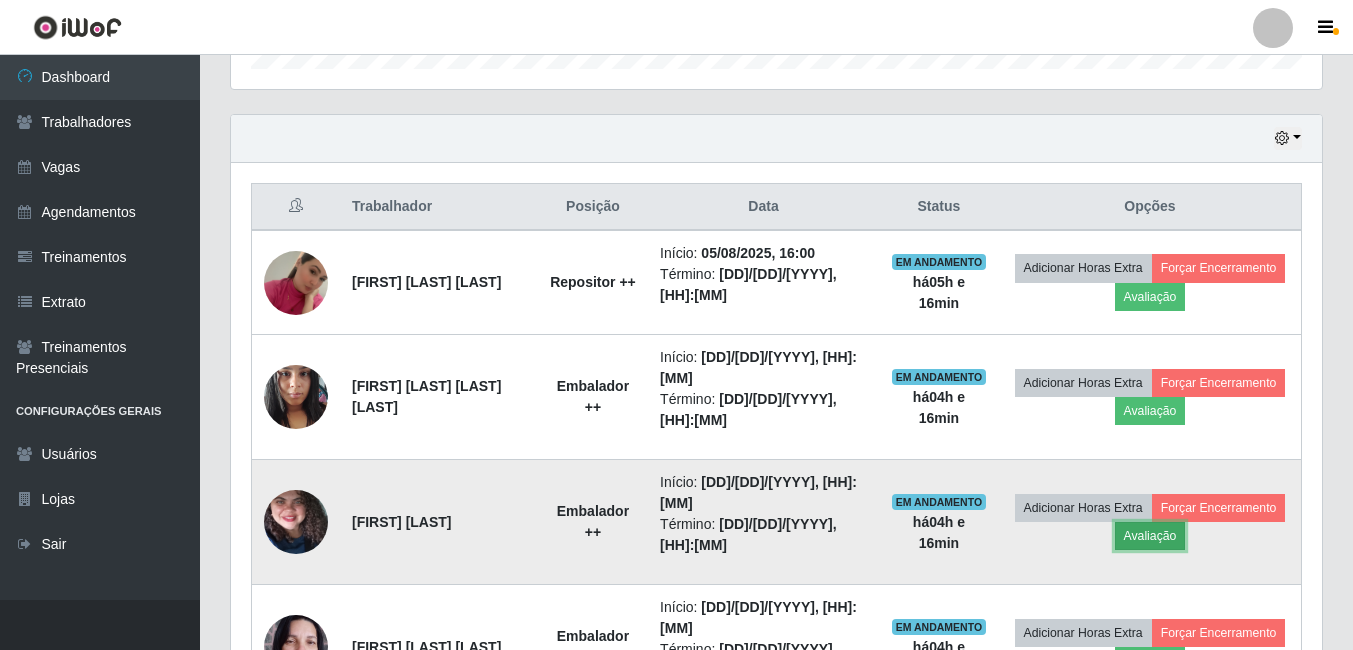 click on "Avaliação" at bounding box center (1150, 536) 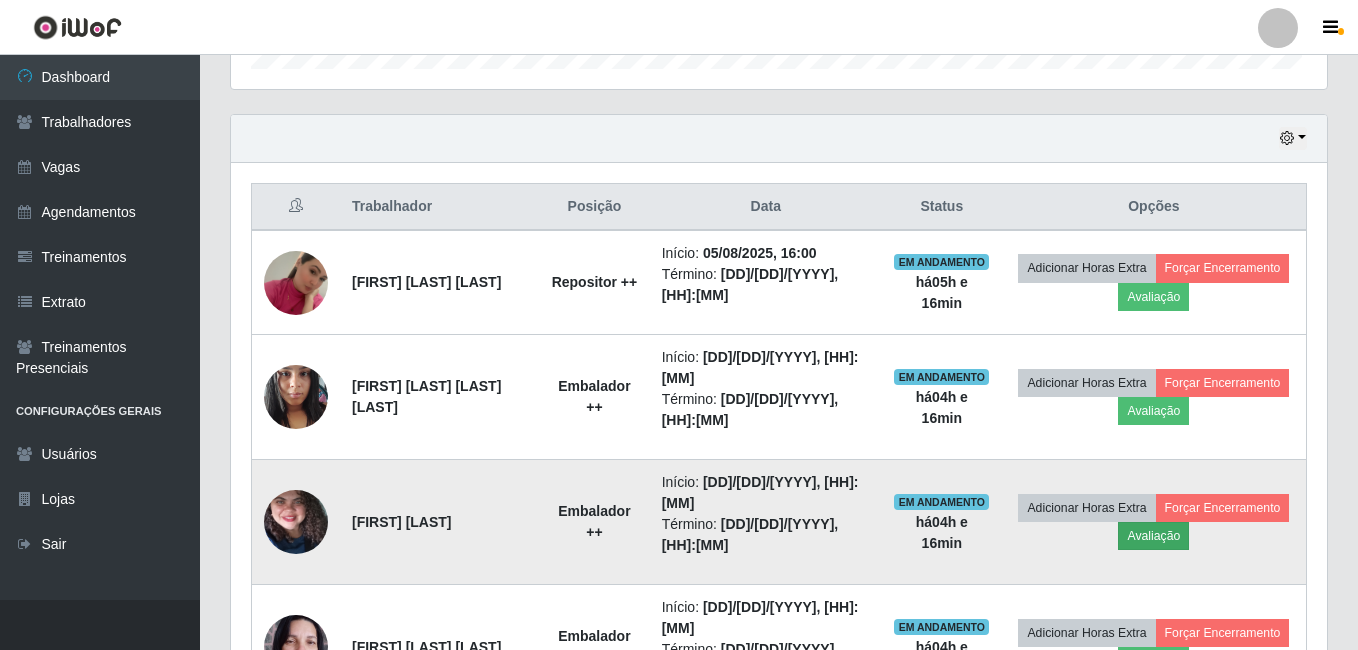 scroll, scrollTop: 999585, scrollLeft: 998919, axis: both 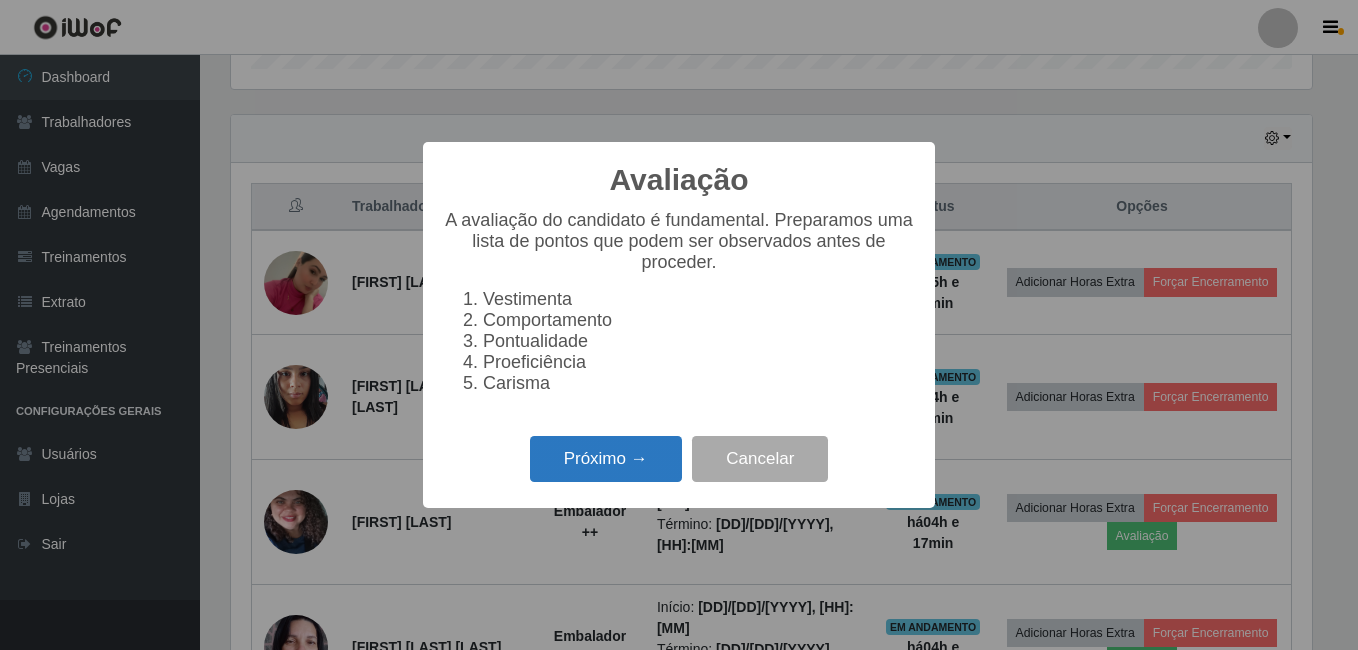 click on "Próximo →" at bounding box center [606, 459] 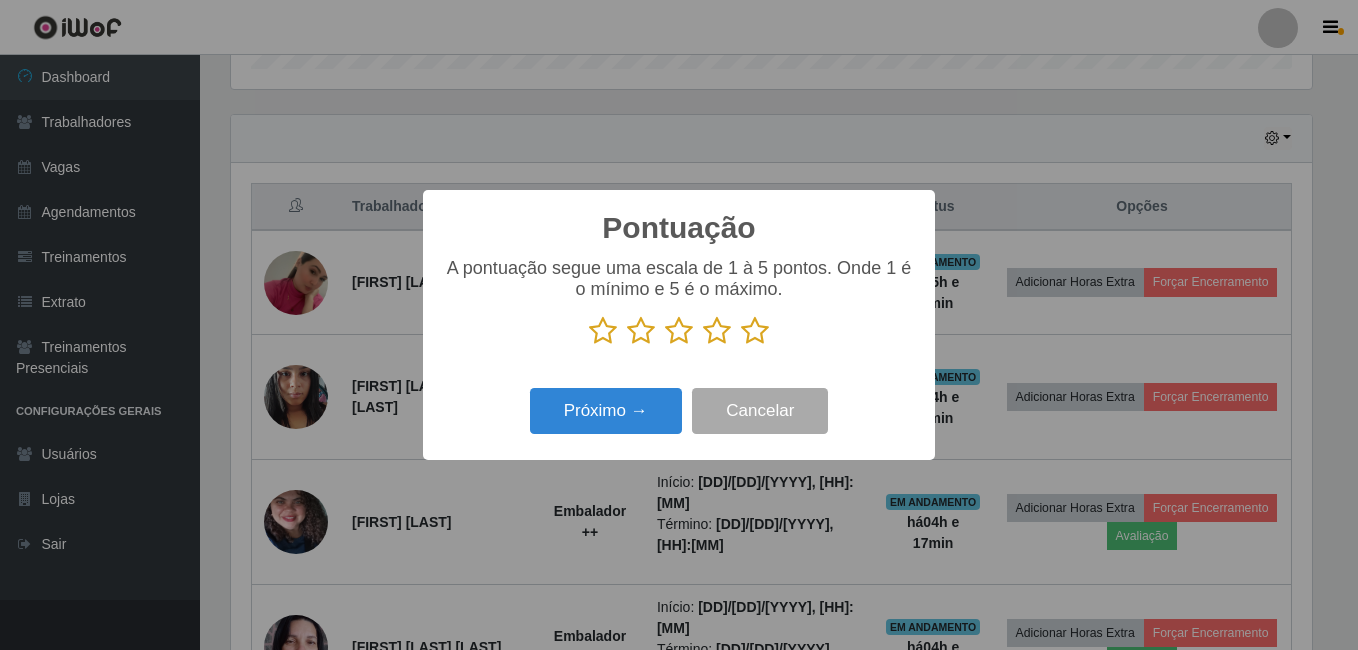 scroll, scrollTop: 999585, scrollLeft: 998919, axis: both 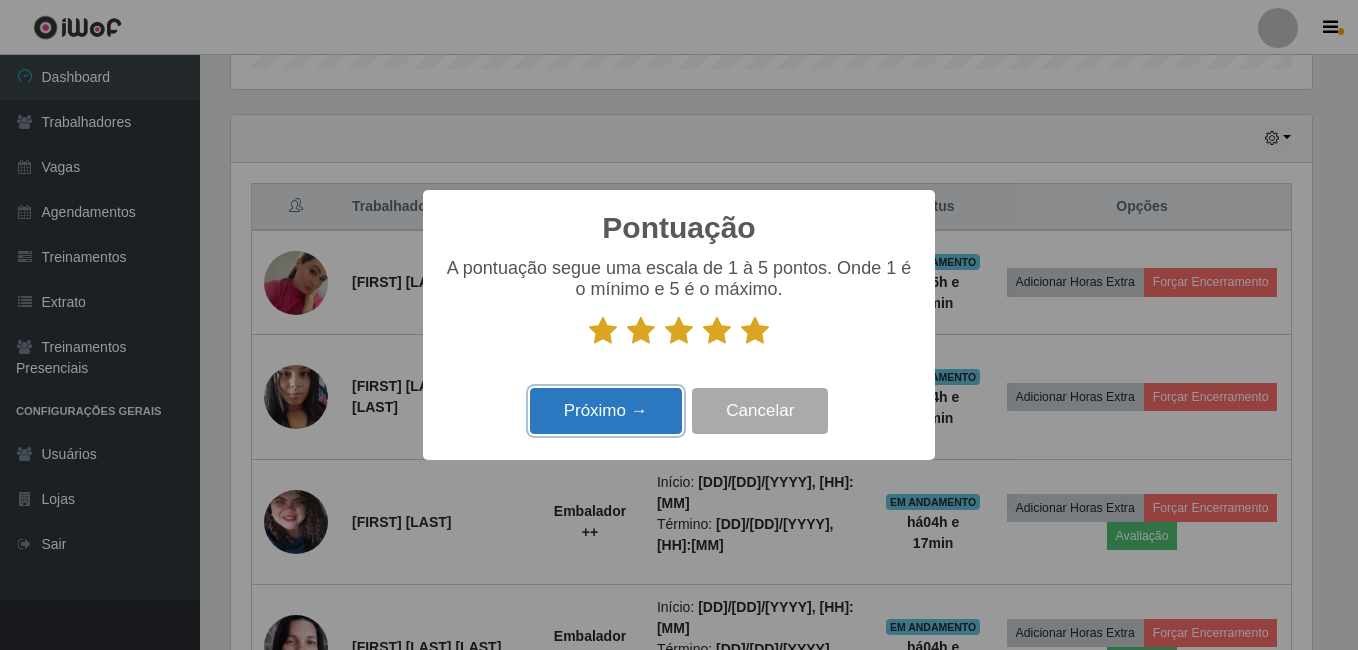 click on "Próximo →" at bounding box center [606, 411] 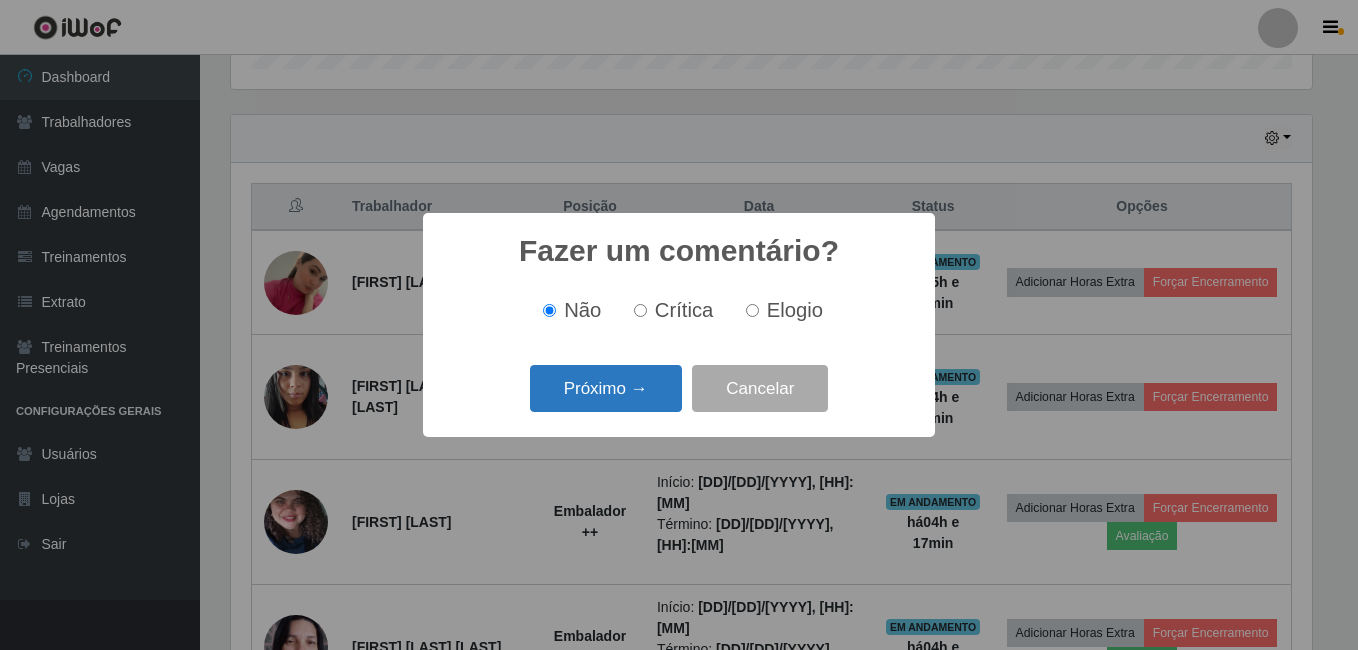 click on "Próximo →" at bounding box center (606, 388) 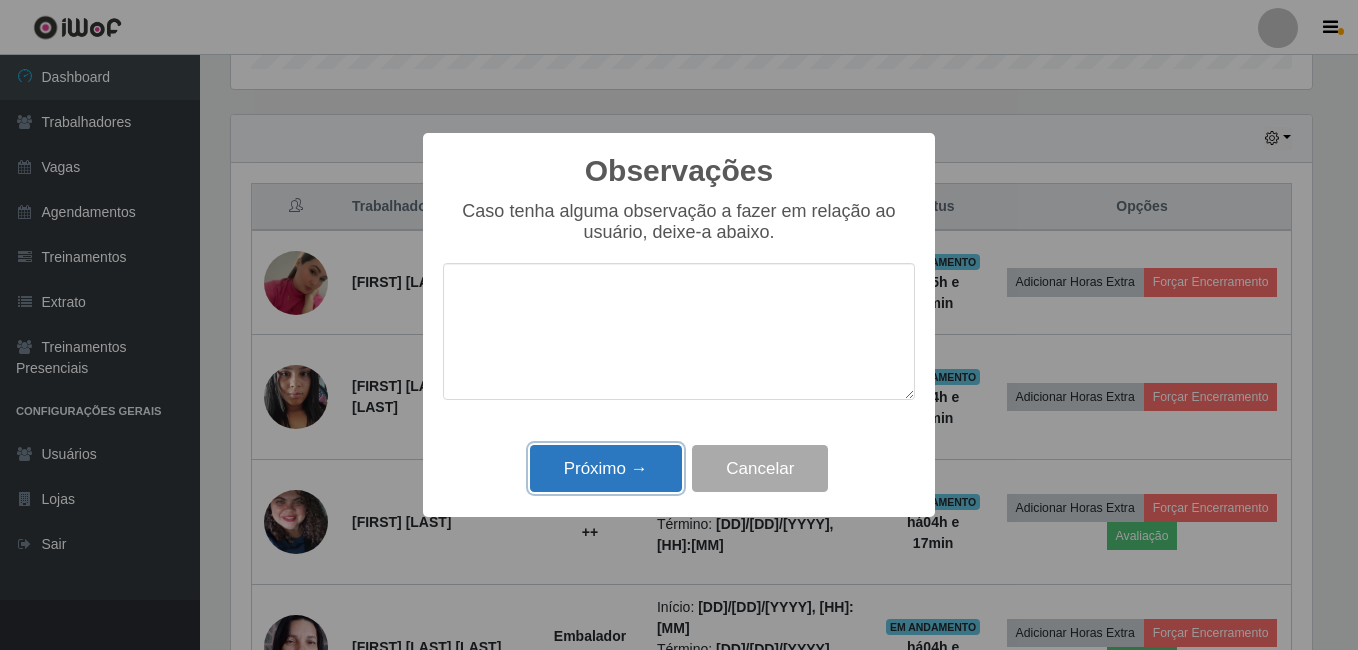 click on "Próximo →" at bounding box center [606, 468] 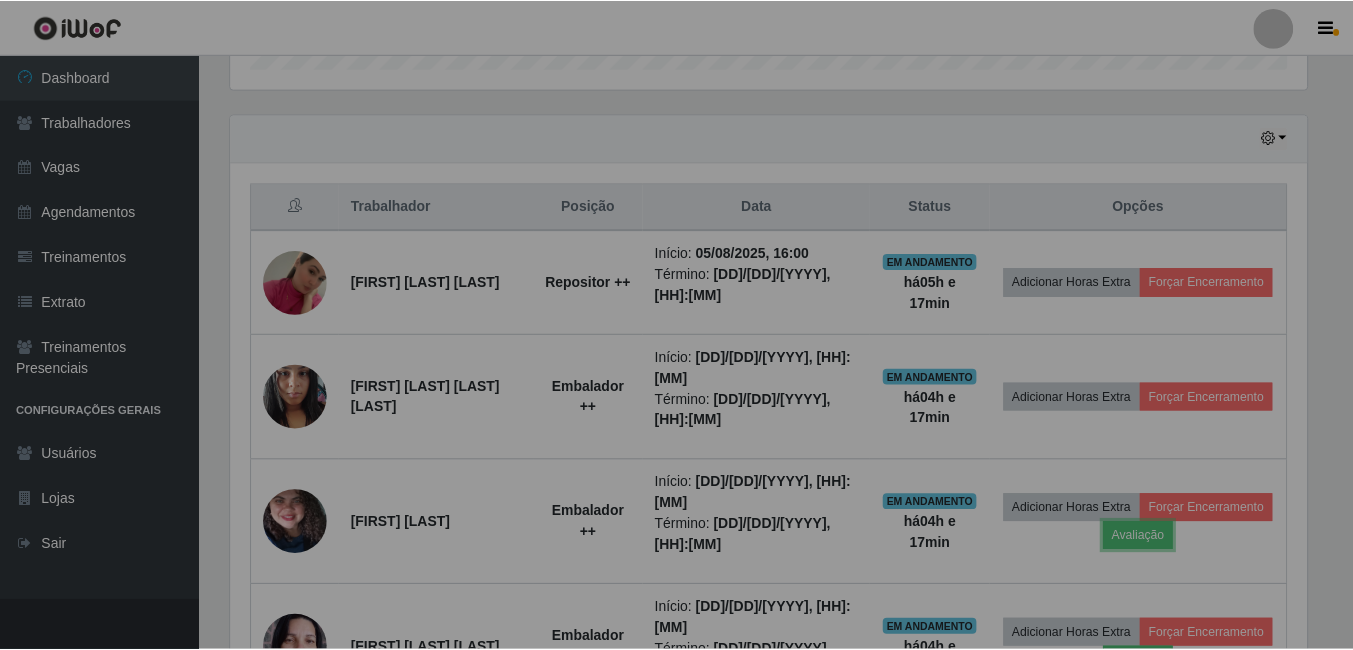 scroll, scrollTop: 999585, scrollLeft: 998909, axis: both 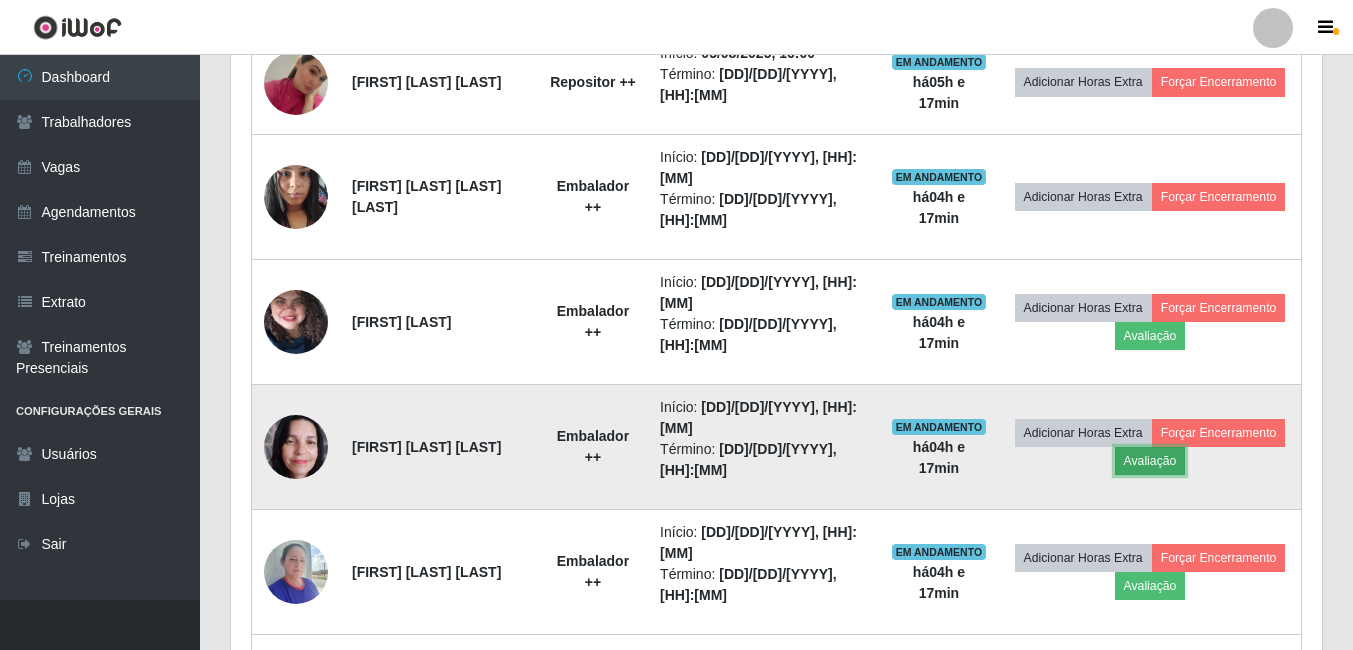 click on "Avaliação" at bounding box center (1150, 461) 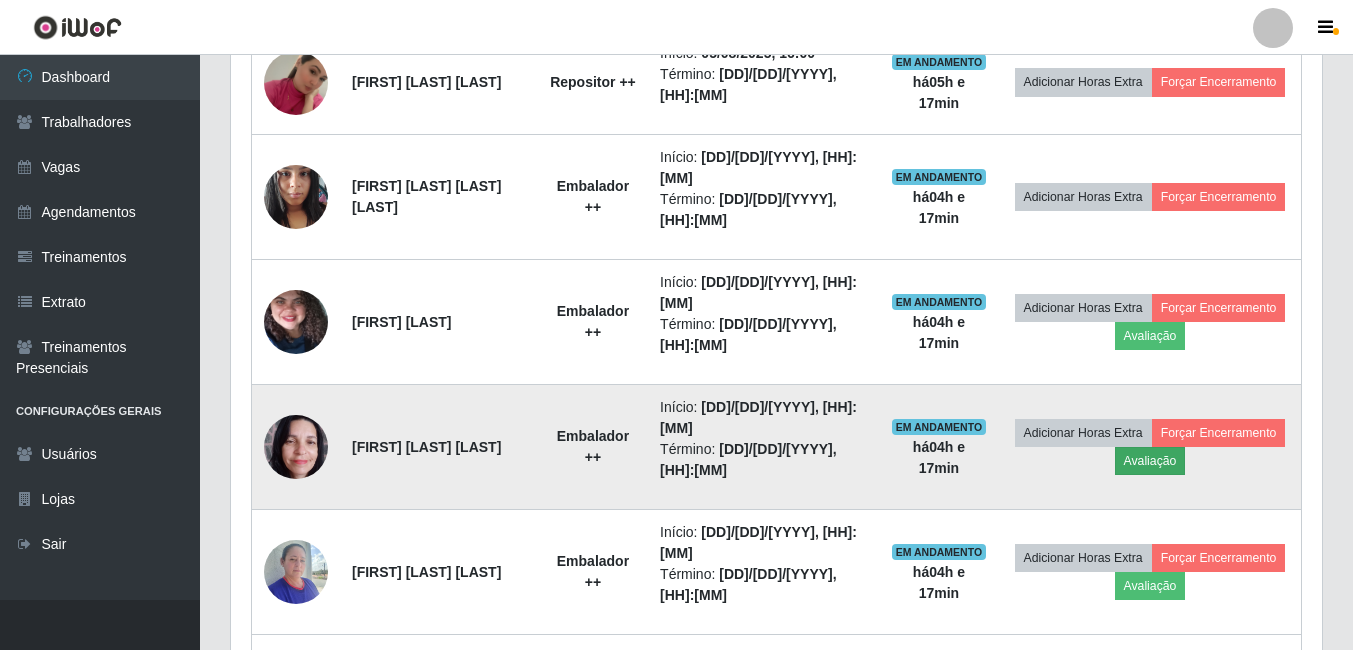 scroll, scrollTop: 999585, scrollLeft: 998919, axis: both 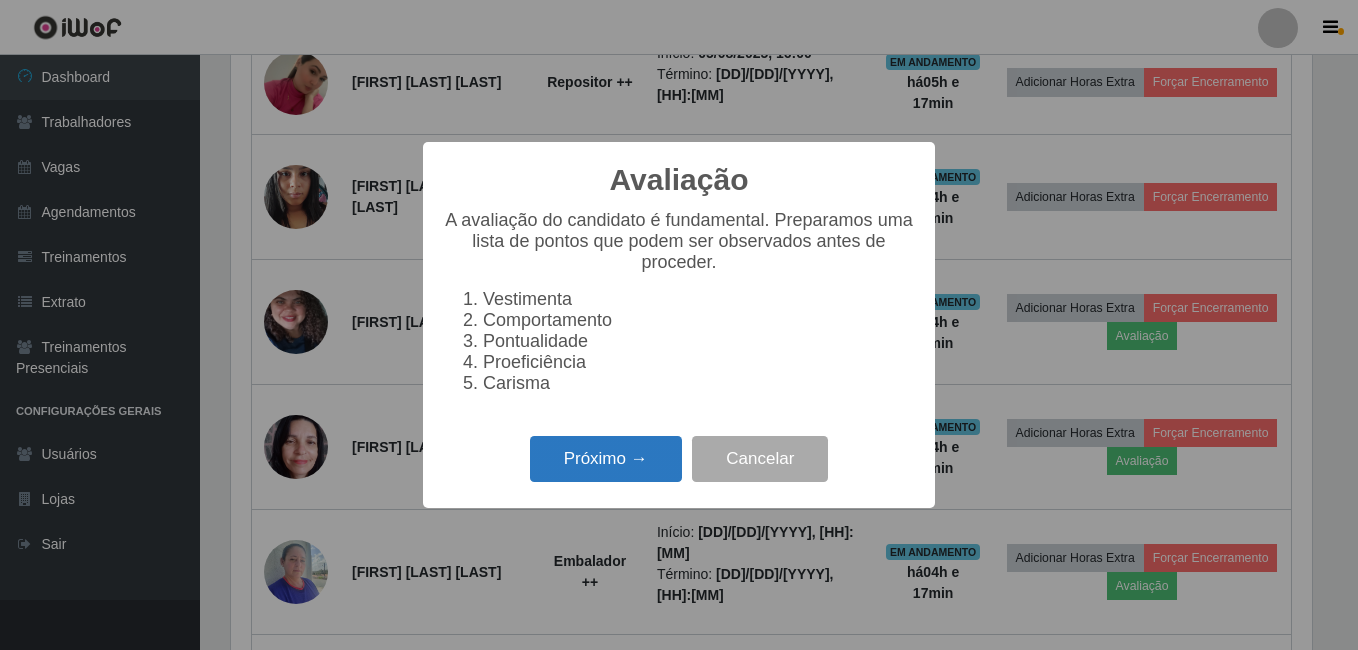 click on "Próximo →" at bounding box center (606, 459) 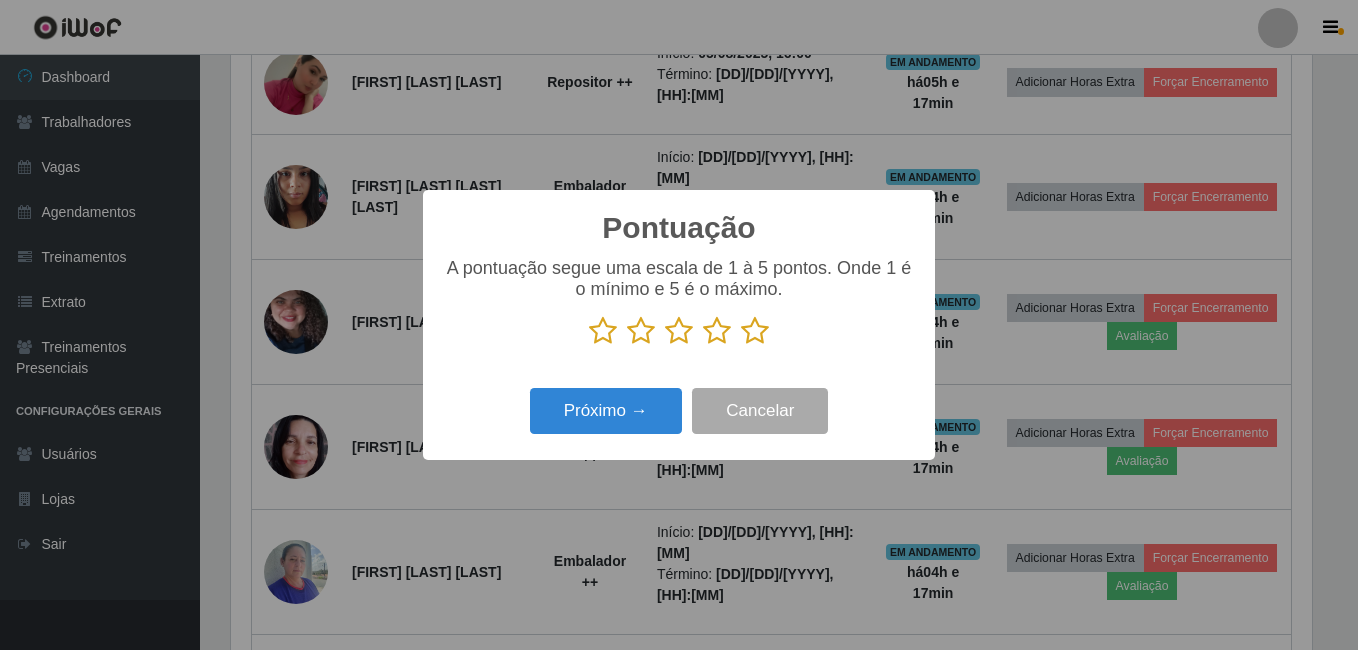 drag, startPoint x: 755, startPoint y: 330, endPoint x: 677, endPoint y: 359, distance: 83.21658 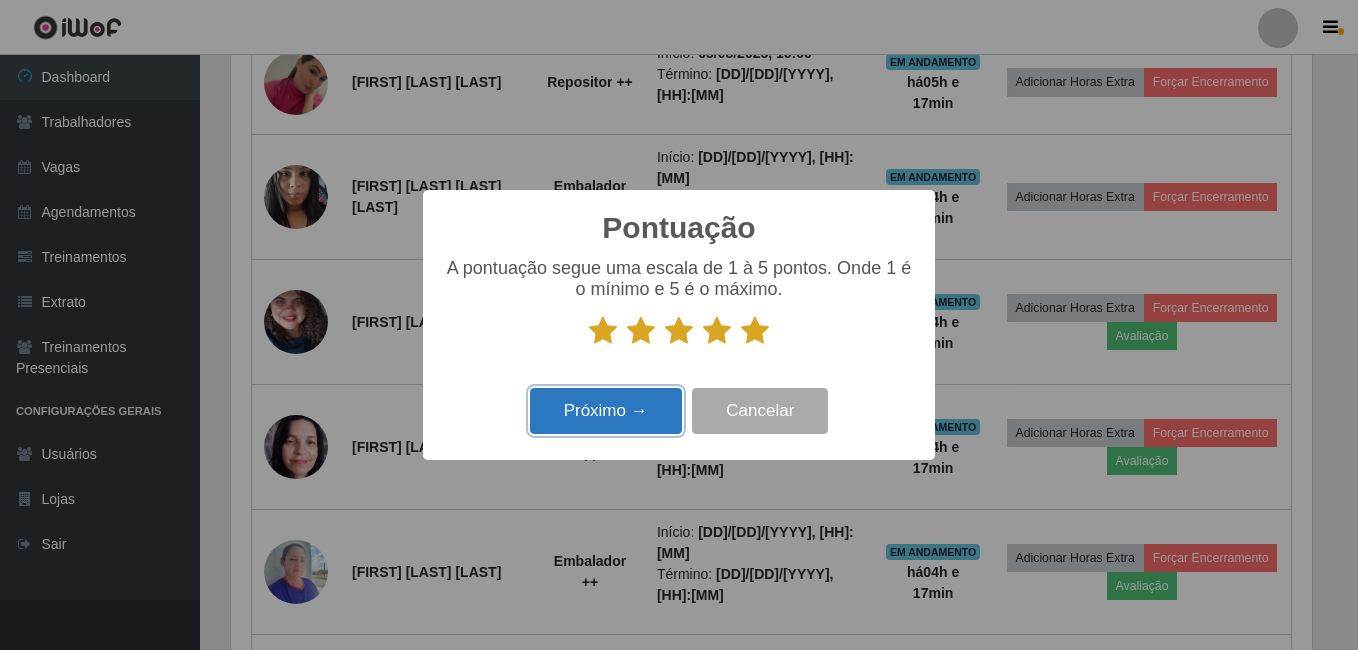click on "Próximo →" at bounding box center [606, 411] 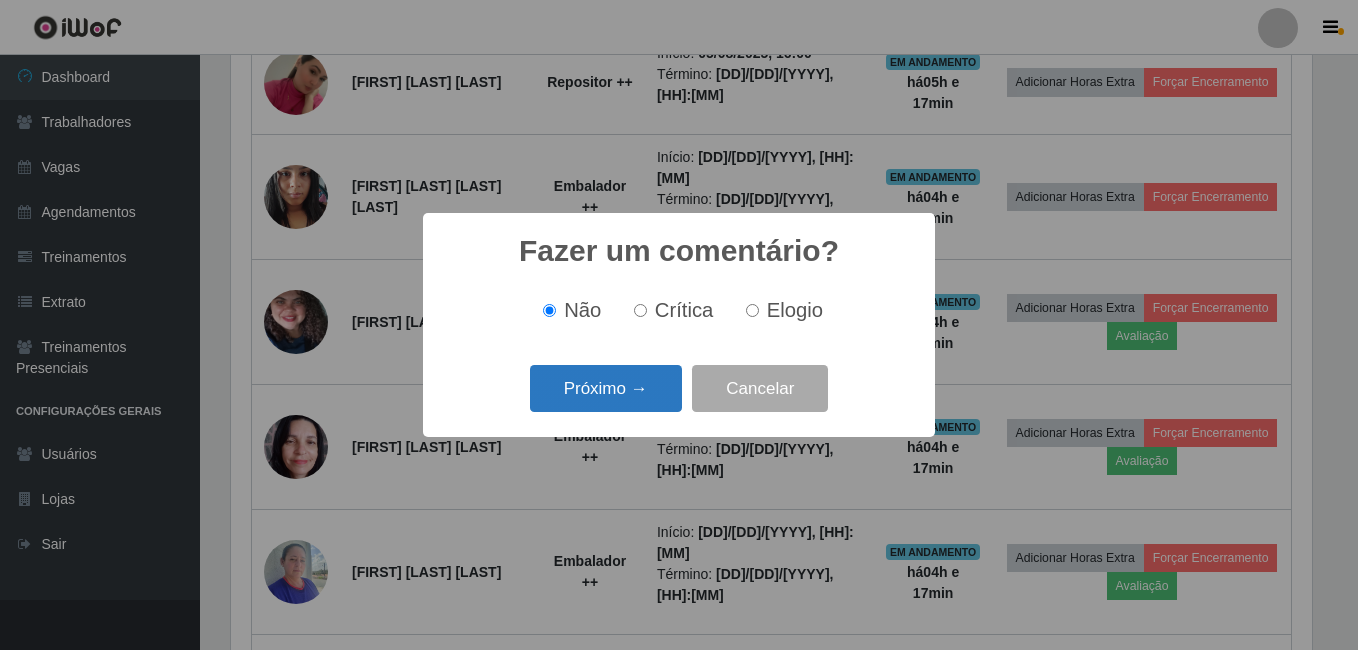 click on "Próximo →" at bounding box center (606, 388) 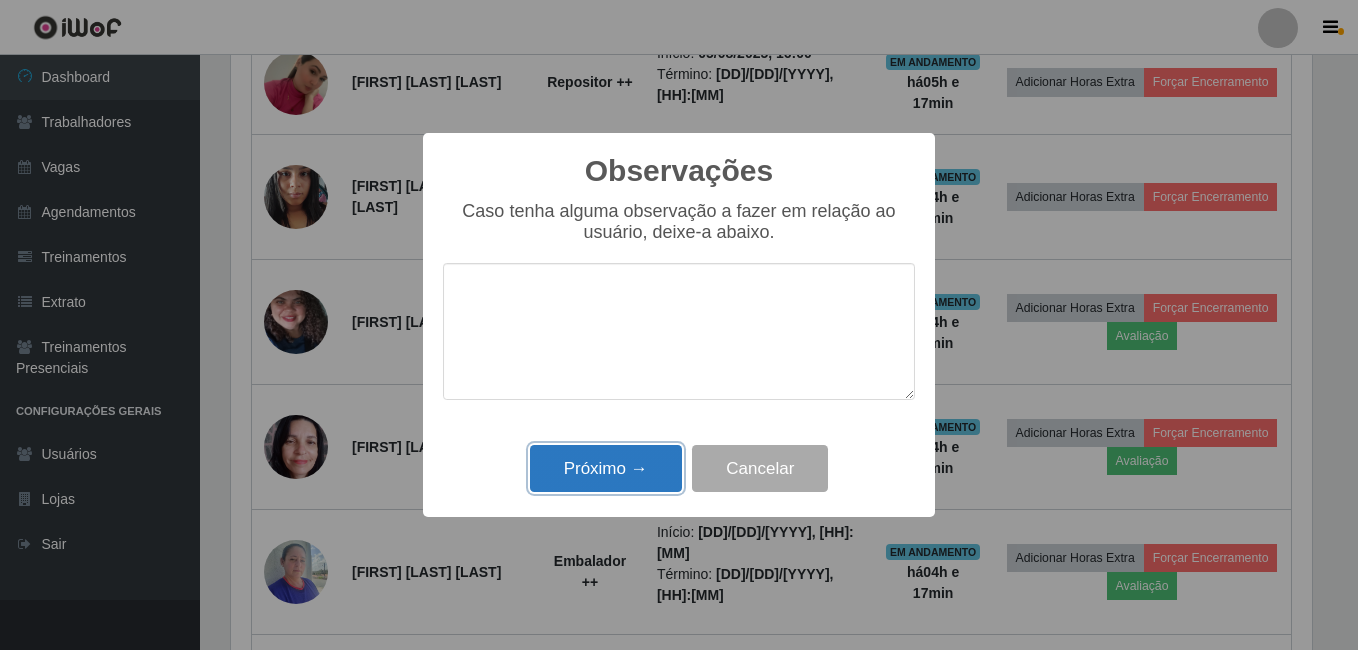 click on "Próximo →" at bounding box center (606, 468) 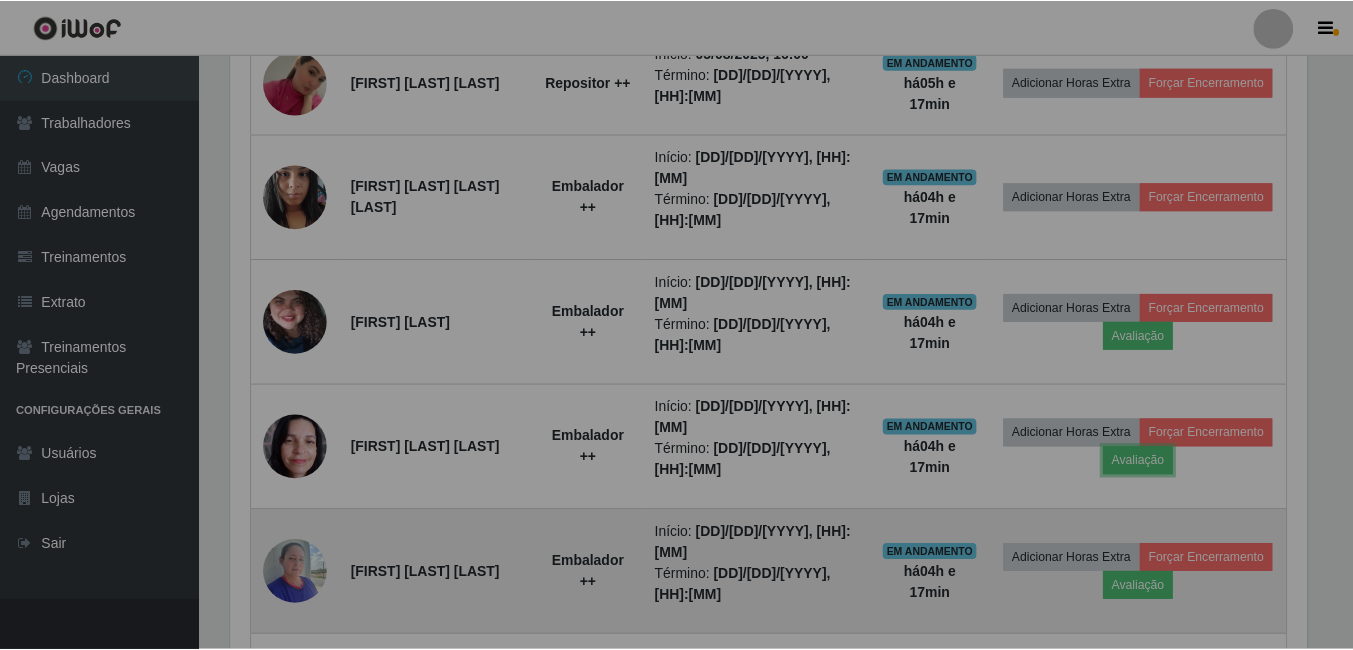 scroll, scrollTop: 999585, scrollLeft: 998909, axis: both 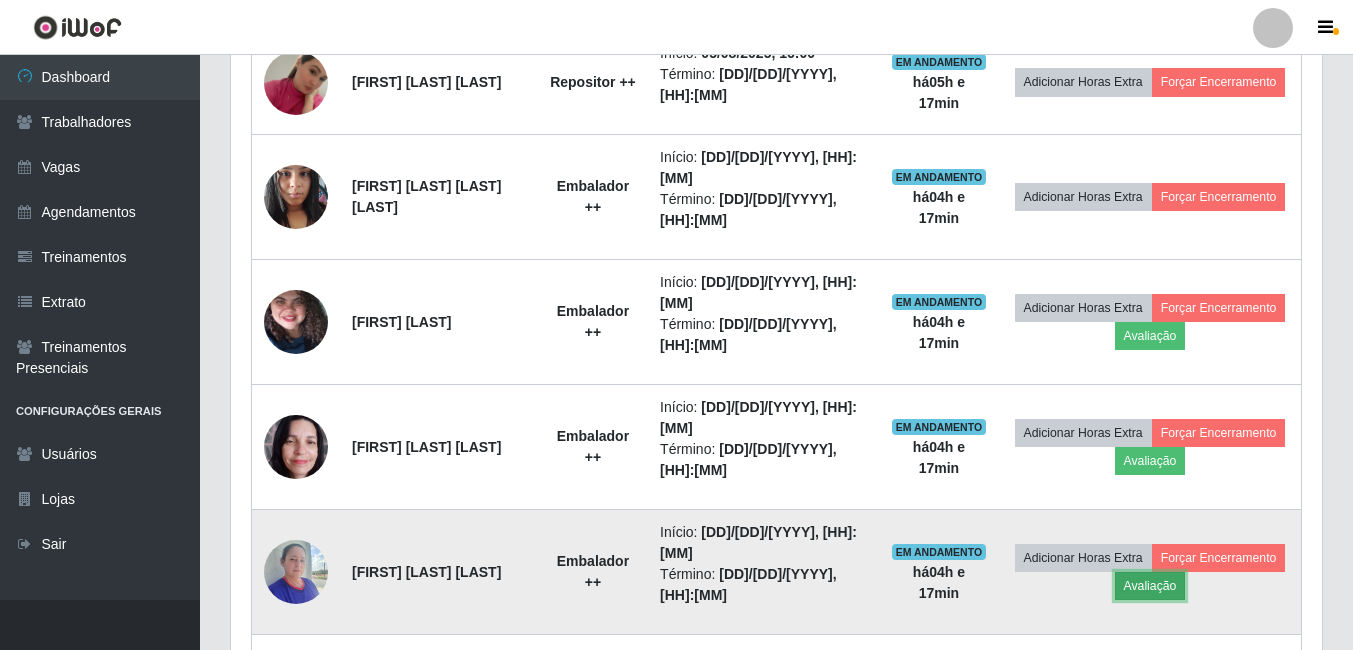click on "Avaliação" at bounding box center (1150, 586) 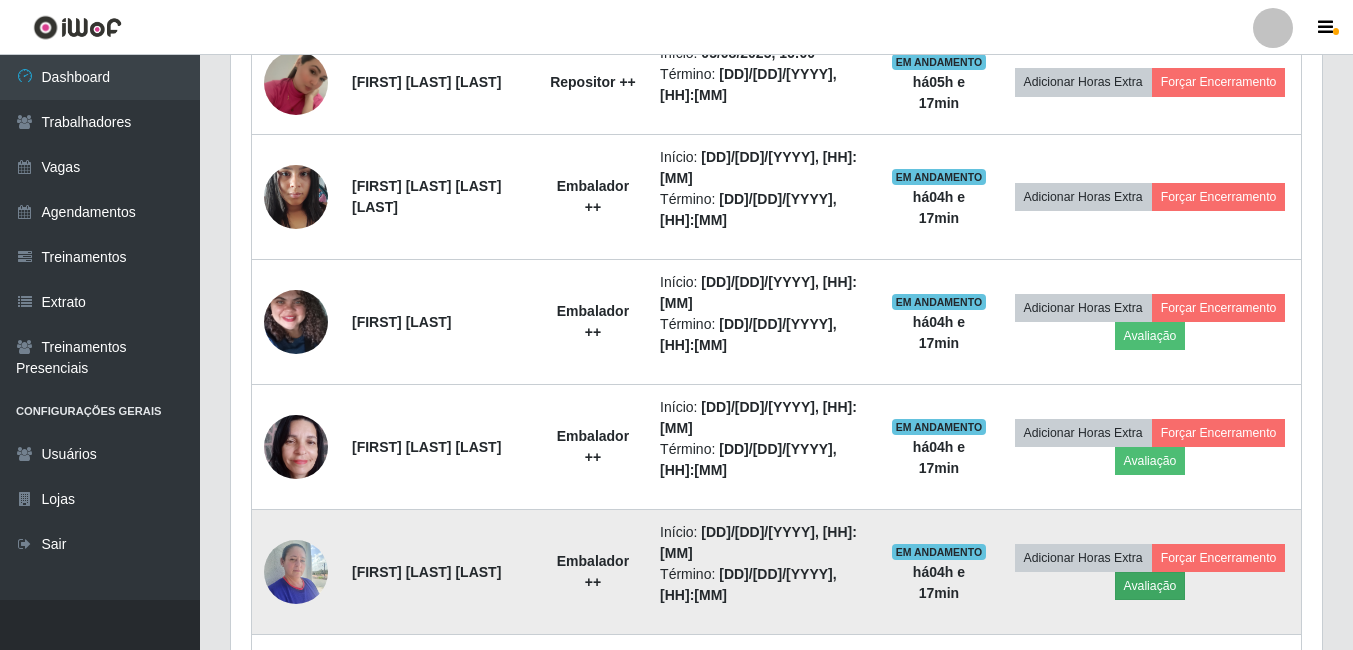 scroll, scrollTop: 999585, scrollLeft: 998919, axis: both 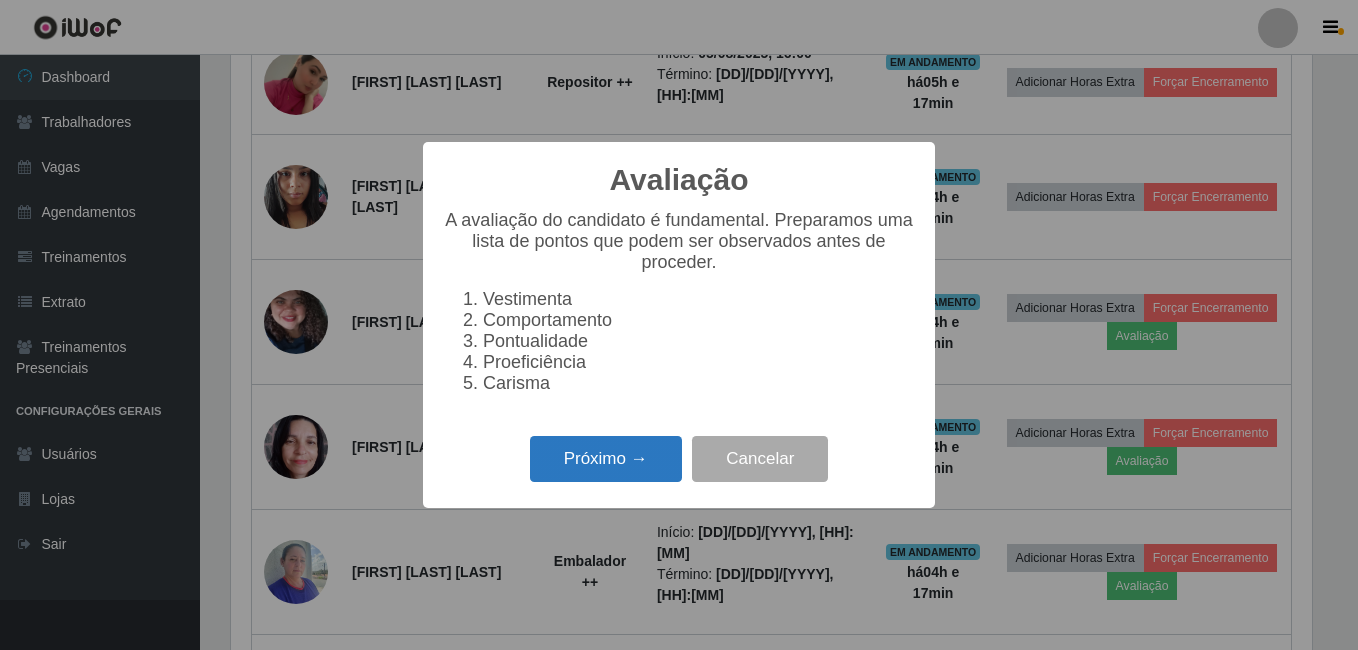 click on "Próximo →" at bounding box center [606, 459] 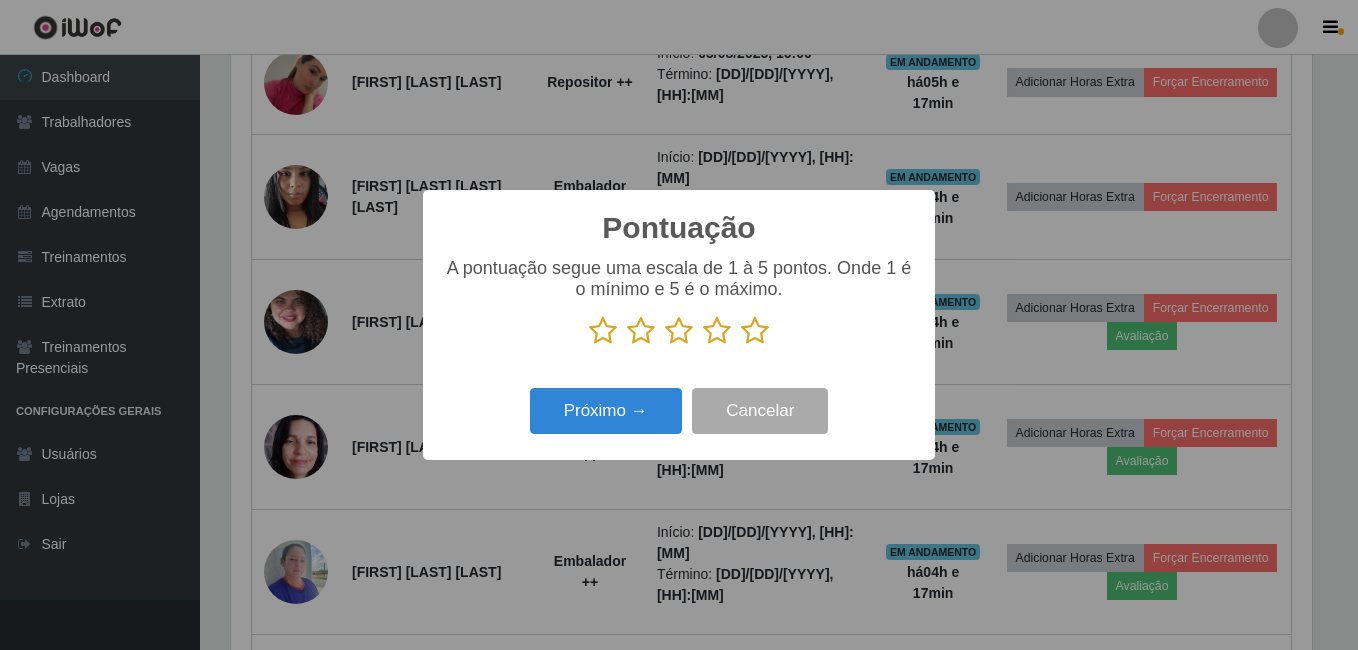 click at bounding box center [755, 331] 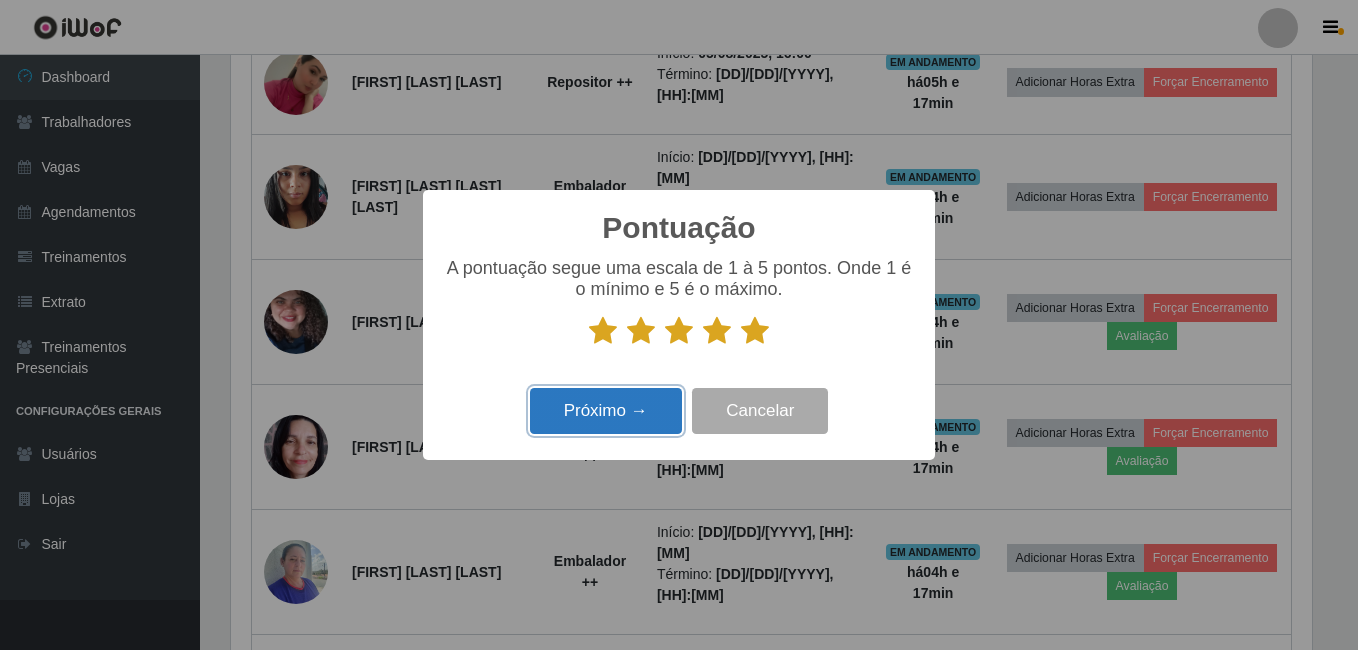 click on "Próximo →" at bounding box center (606, 411) 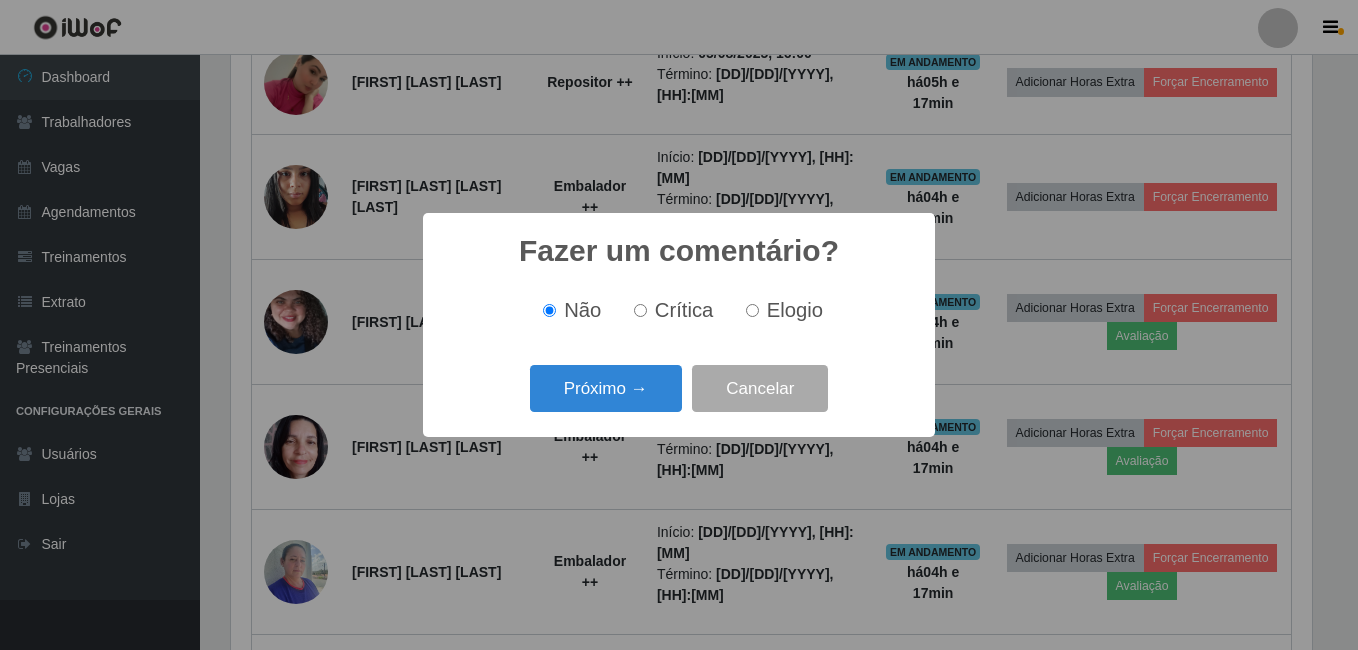 scroll, scrollTop: 999585, scrollLeft: 998919, axis: both 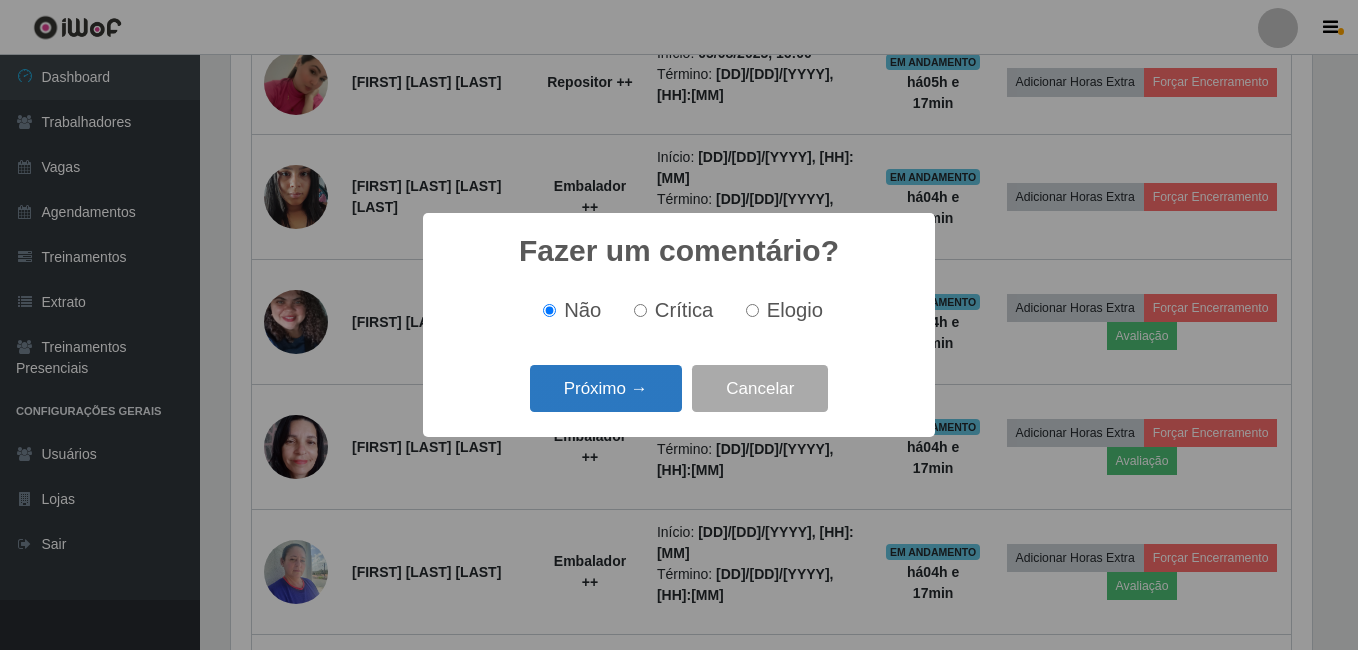 click on "Próximo →" at bounding box center (606, 388) 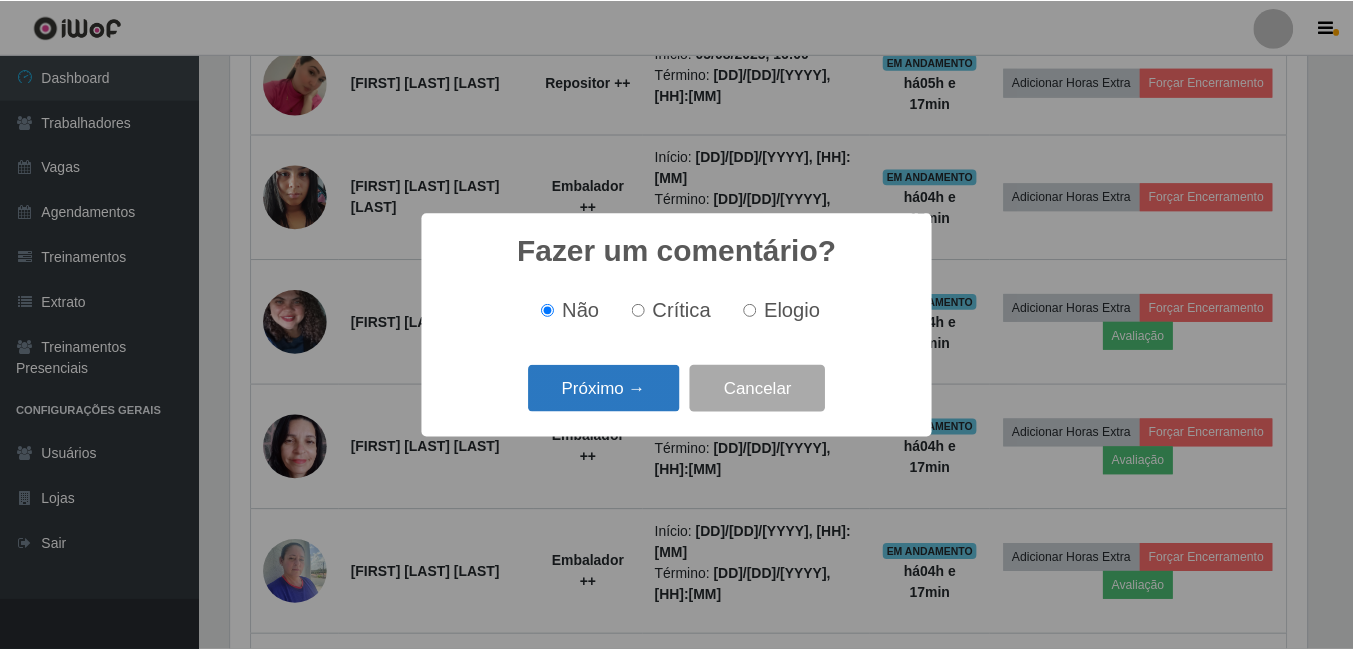scroll 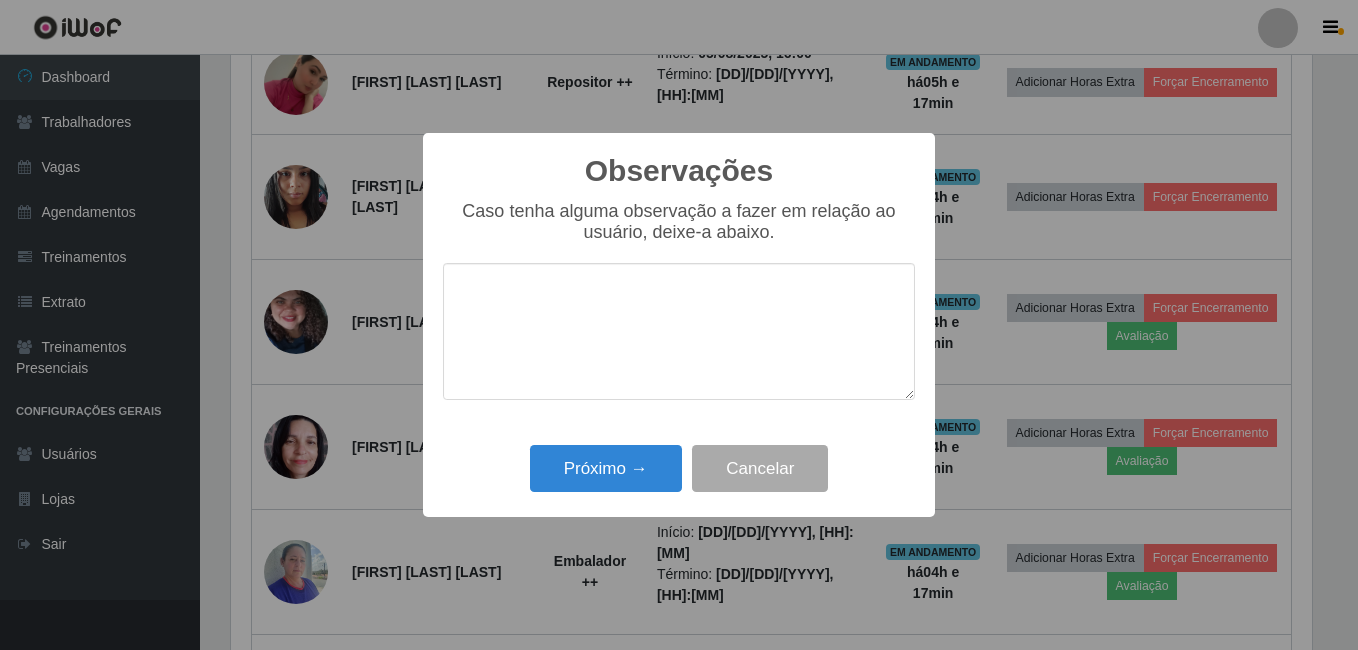 click on "Observações × Caso tenha alguma observação a fazer em relação ao usuário, deixe-a abaixo. Próximo → Cancelar" at bounding box center (679, 325) 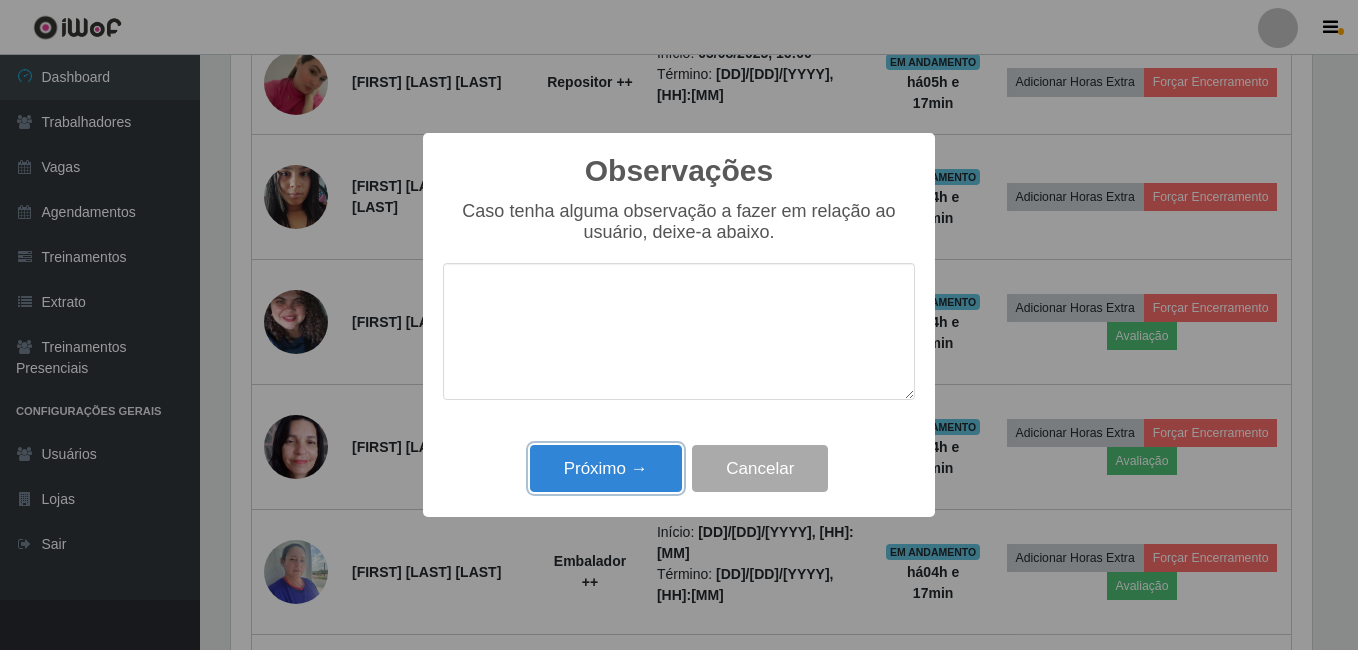 drag, startPoint x: 576, startPoint y: 489, endPoint x: 579, endPoint y: 473, distance: 16.27882 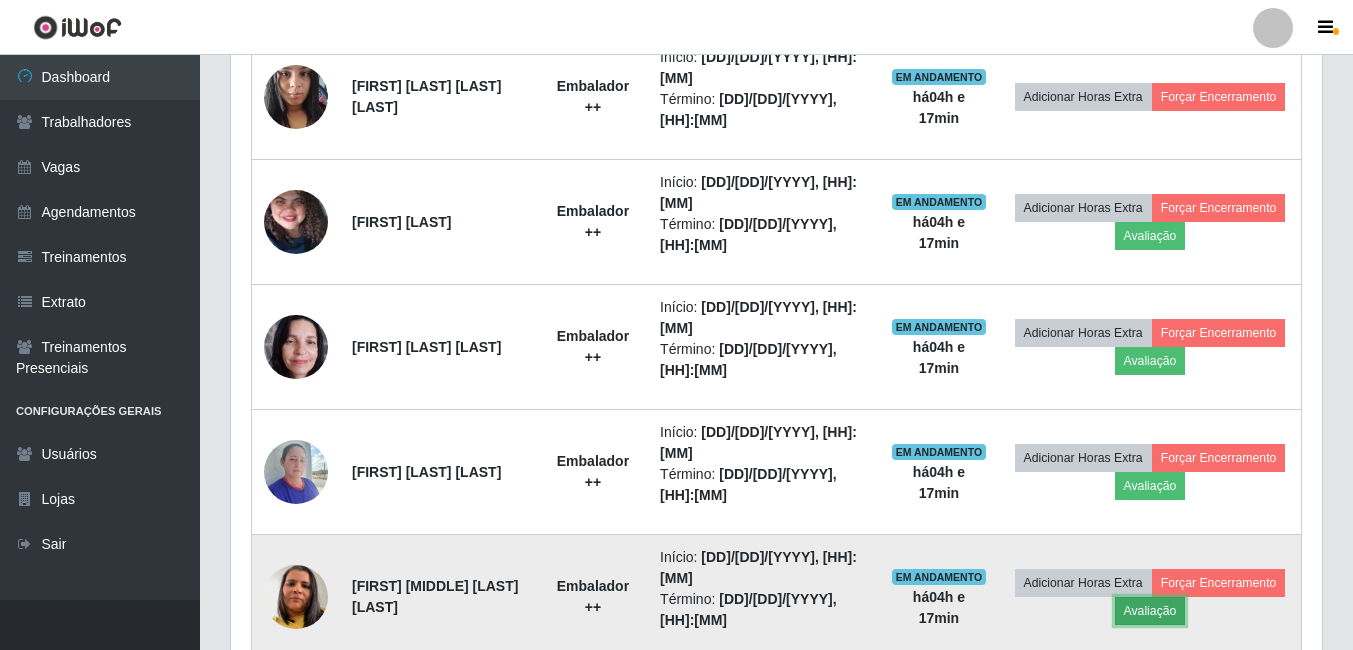 click on "Avaliação" at bounding box center (1150, 611) 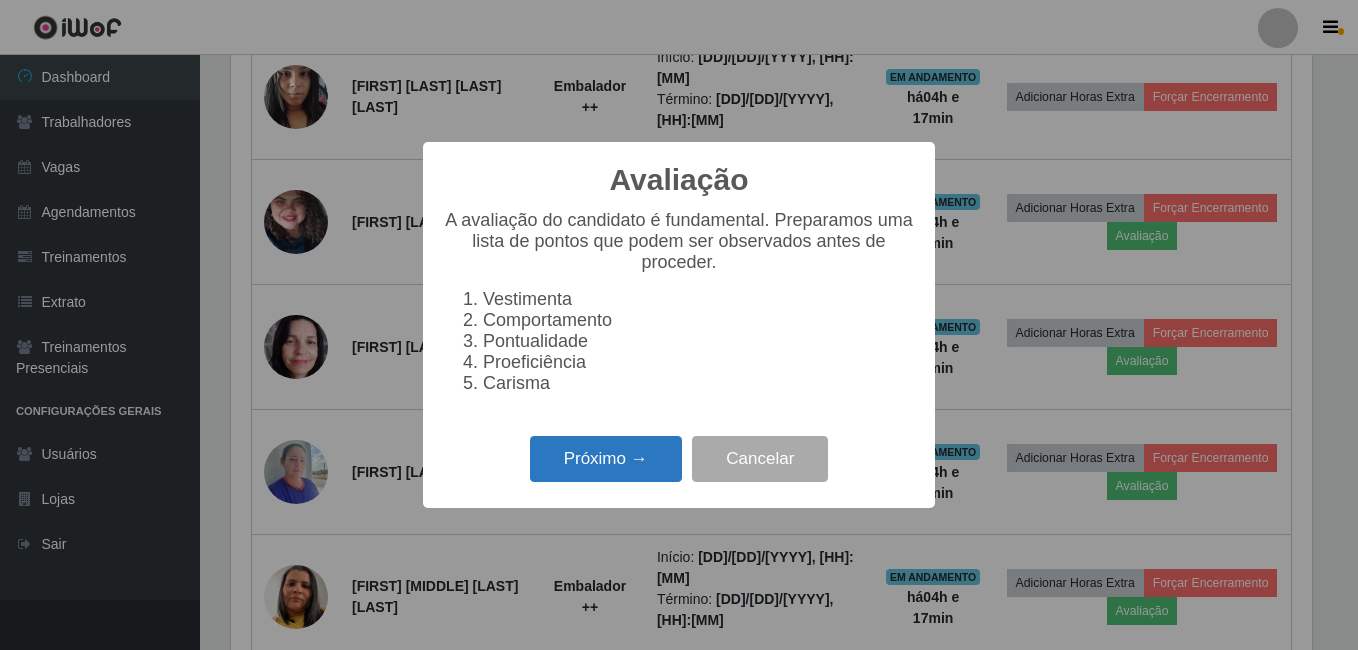 click on "Próximo →" at bounding box center [606, 459] 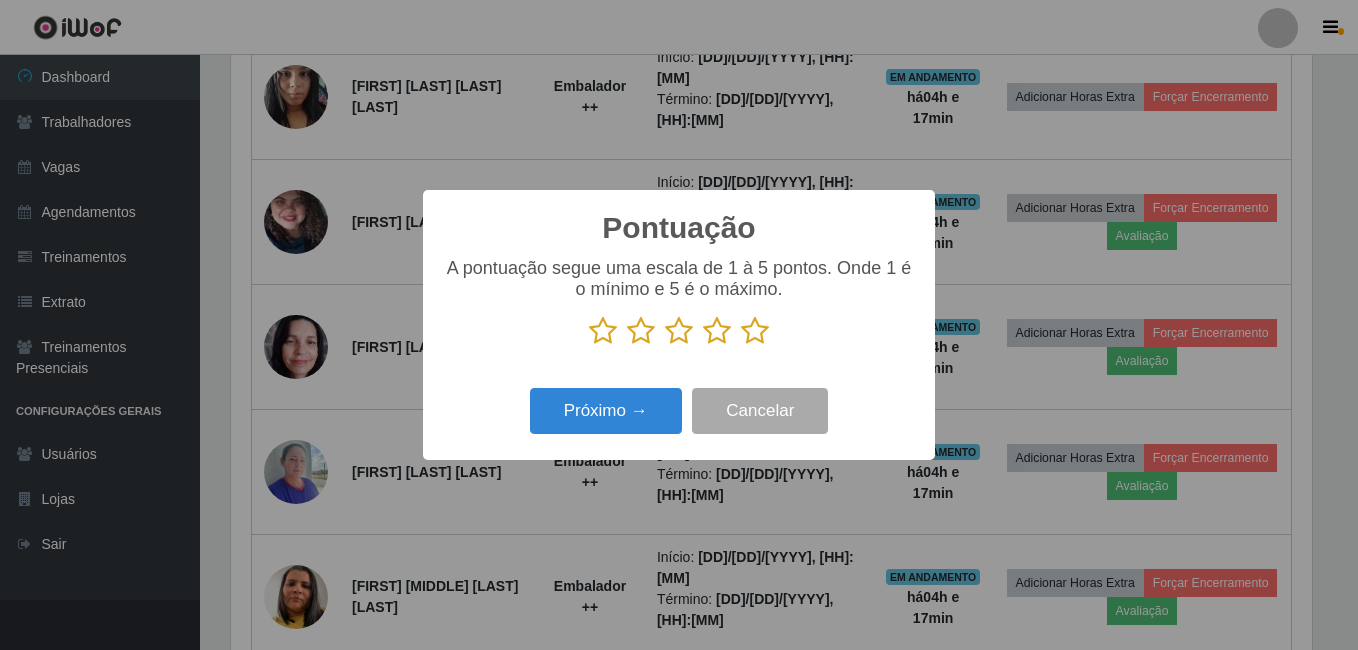 drag, startPoint x: 758, startPoint y: 332, endPoint x: 742, endPoint y: 337, distance: 16.763054 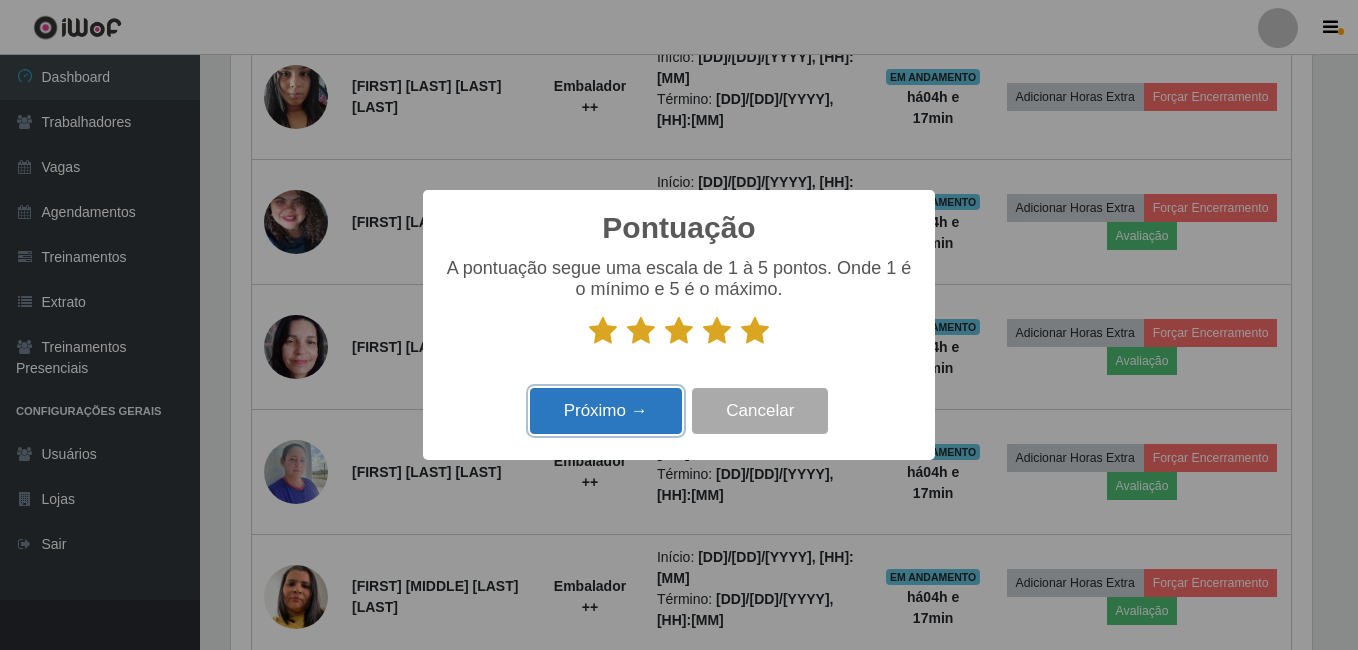 click on "Próximo →" at bounding box center (606, 411) 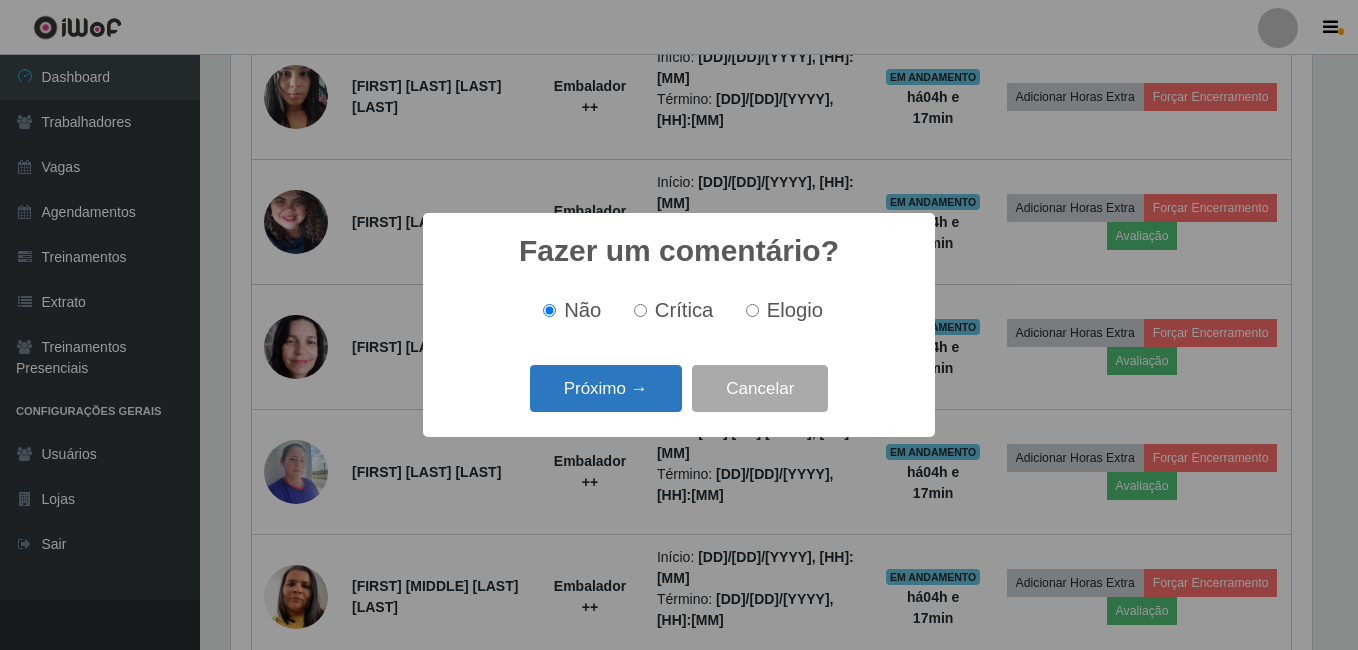 click on "Próximo →" at bounding box center (606, 388) 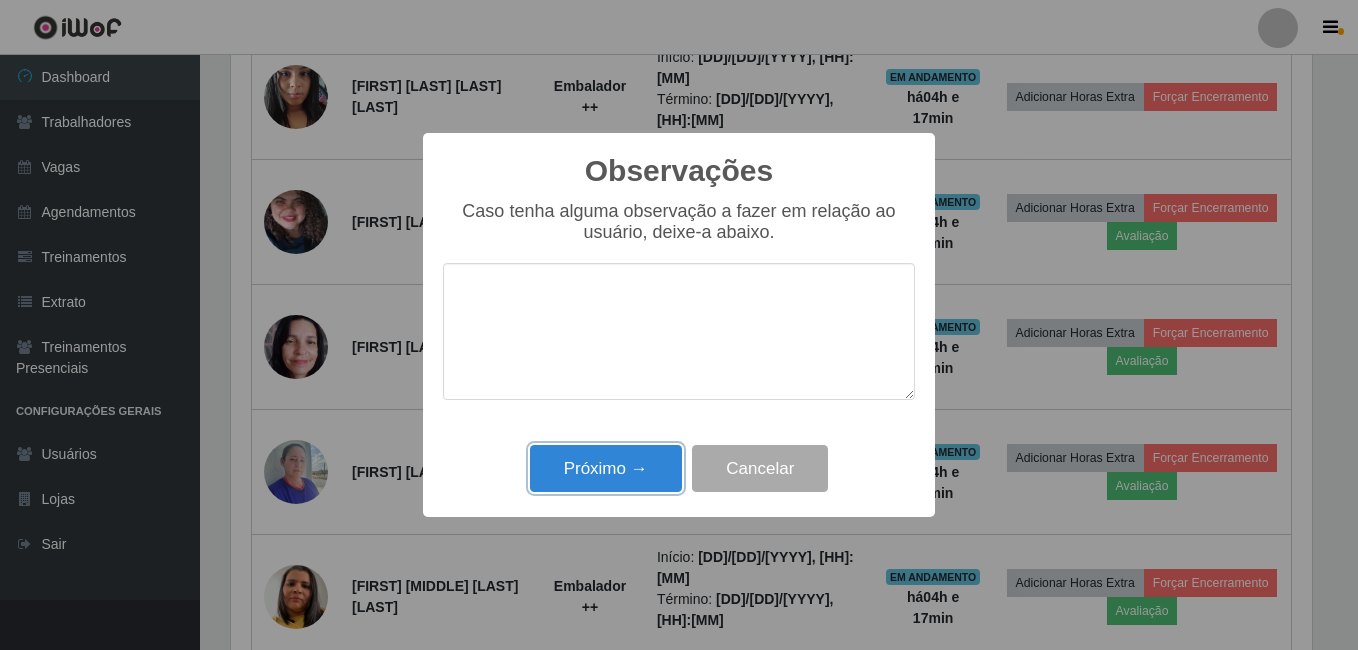 drag, startPoint x: 604, startPoint y: 486, endPoint x: 425, endPoint y: 420, distance: 190.77998 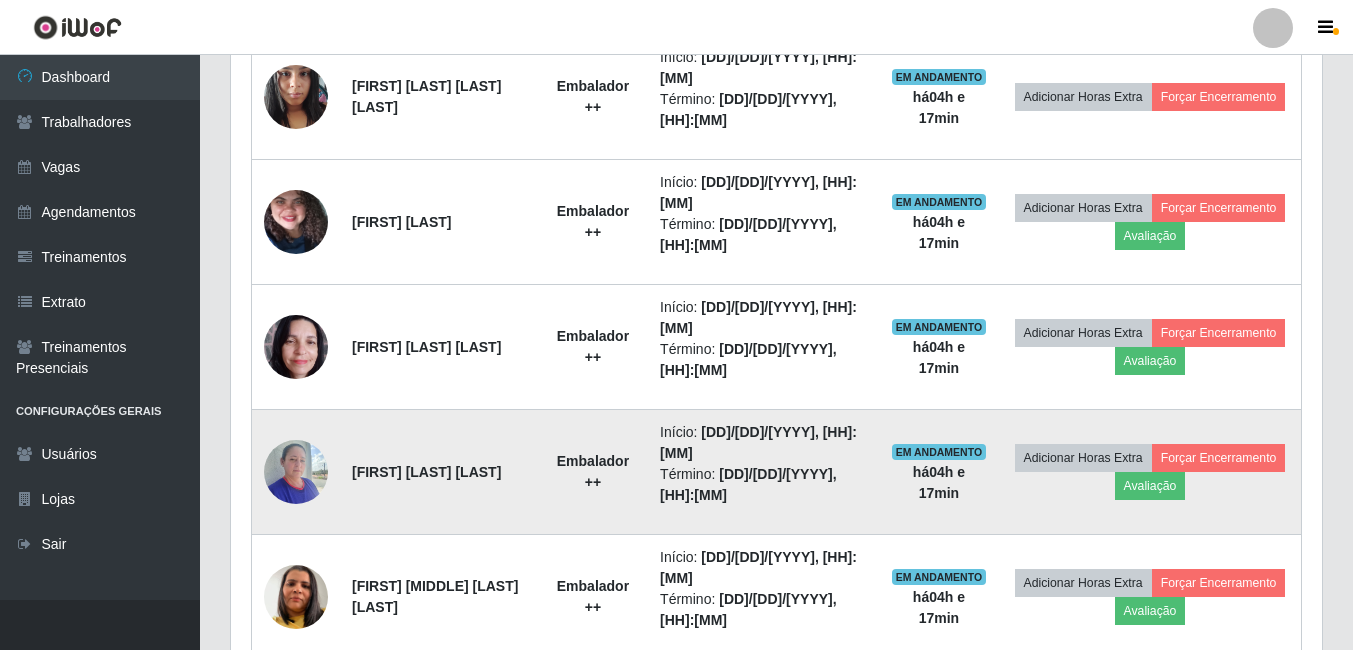 click at bounding box center (296, 471) 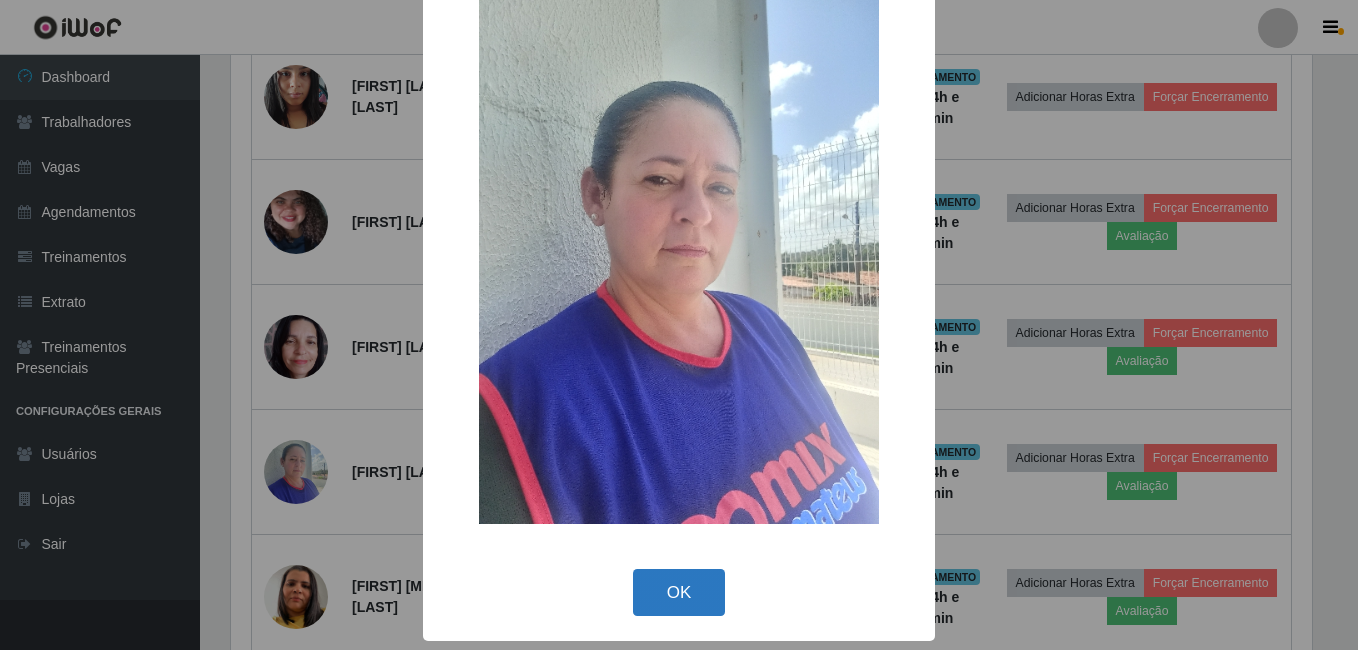 drag, startPoint x: 663, startPoint y: 610, endPoint x: 622, endPoint y: 541, distance: 80.26207 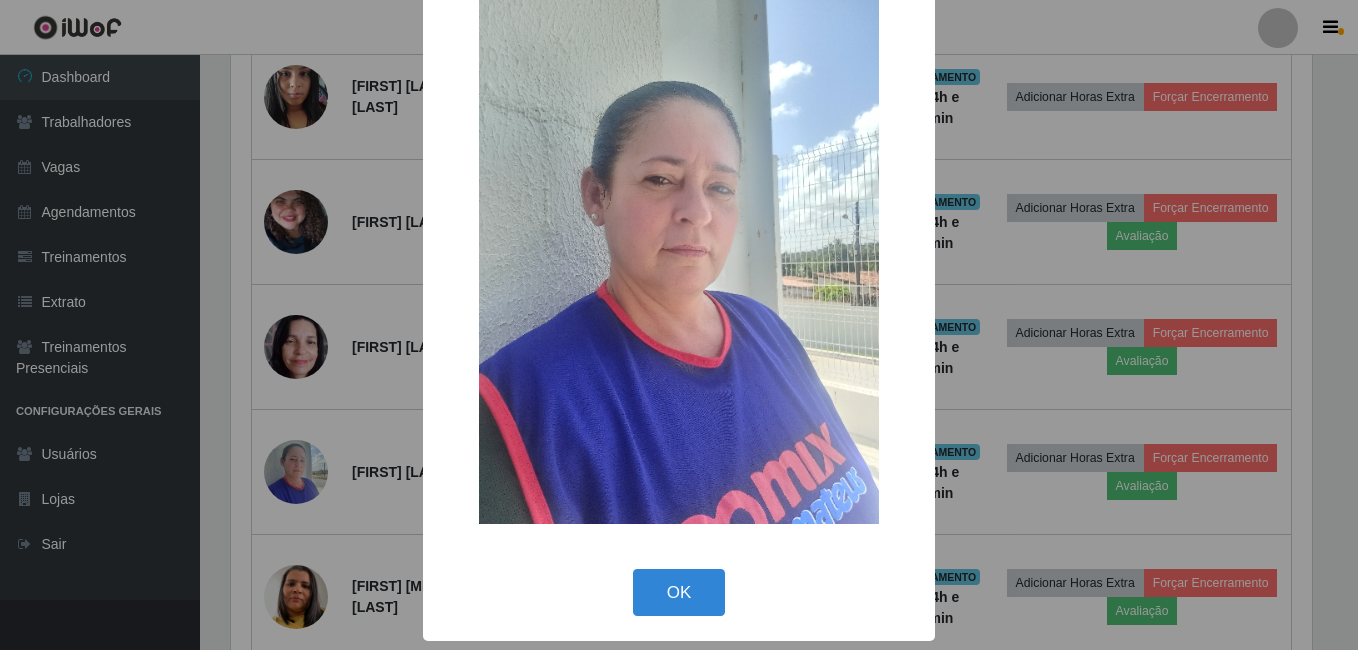click on "OK" at bounding box center (679, 592) 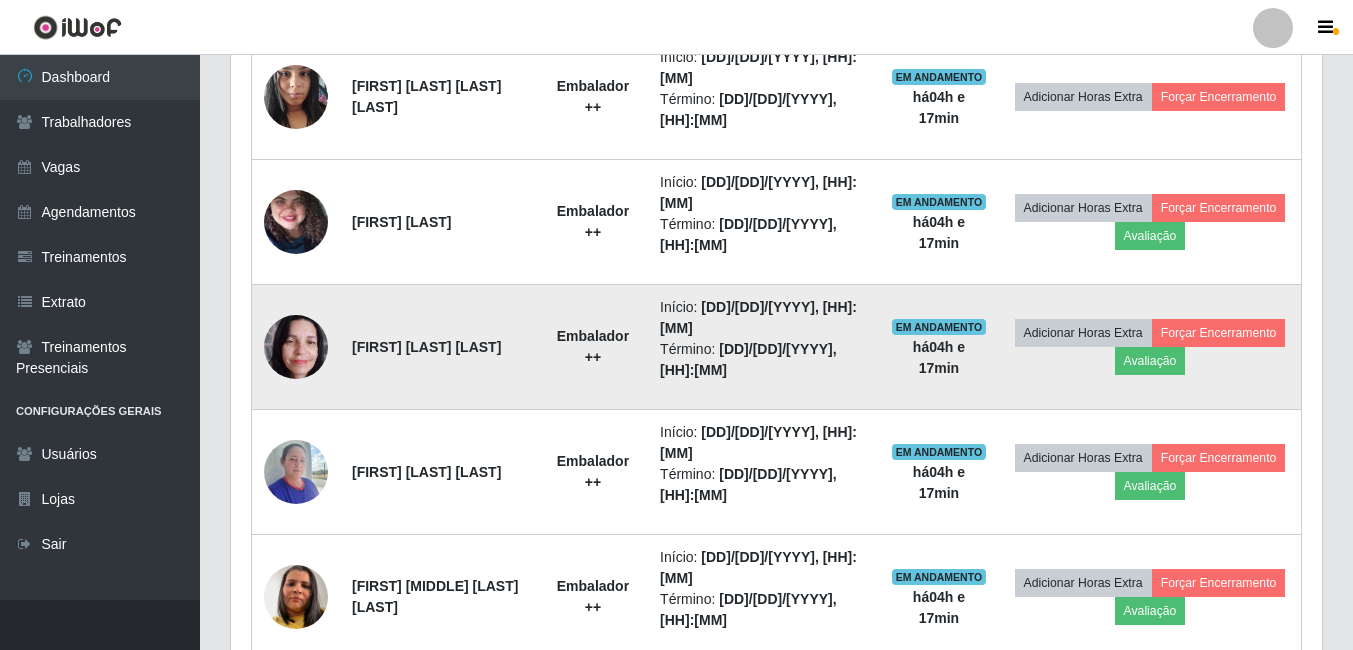 click at bounding box center [296, 346] 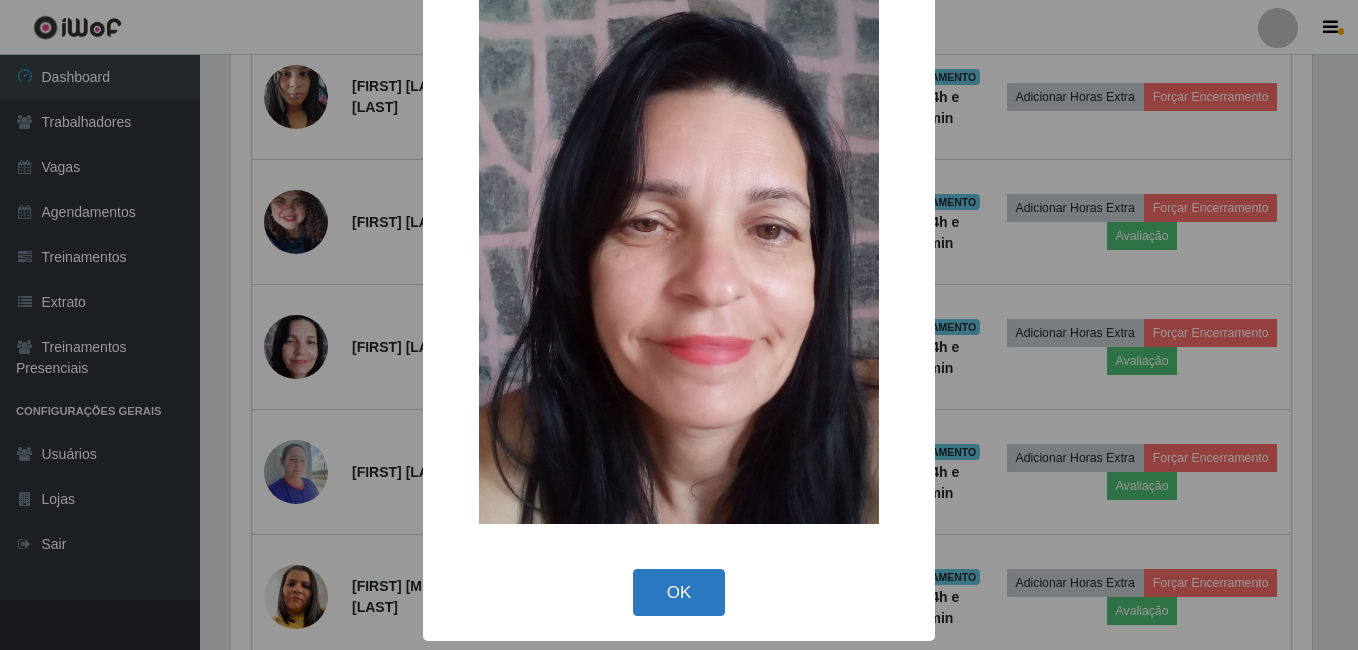 click on "OK" at bounding box center [679, 592] 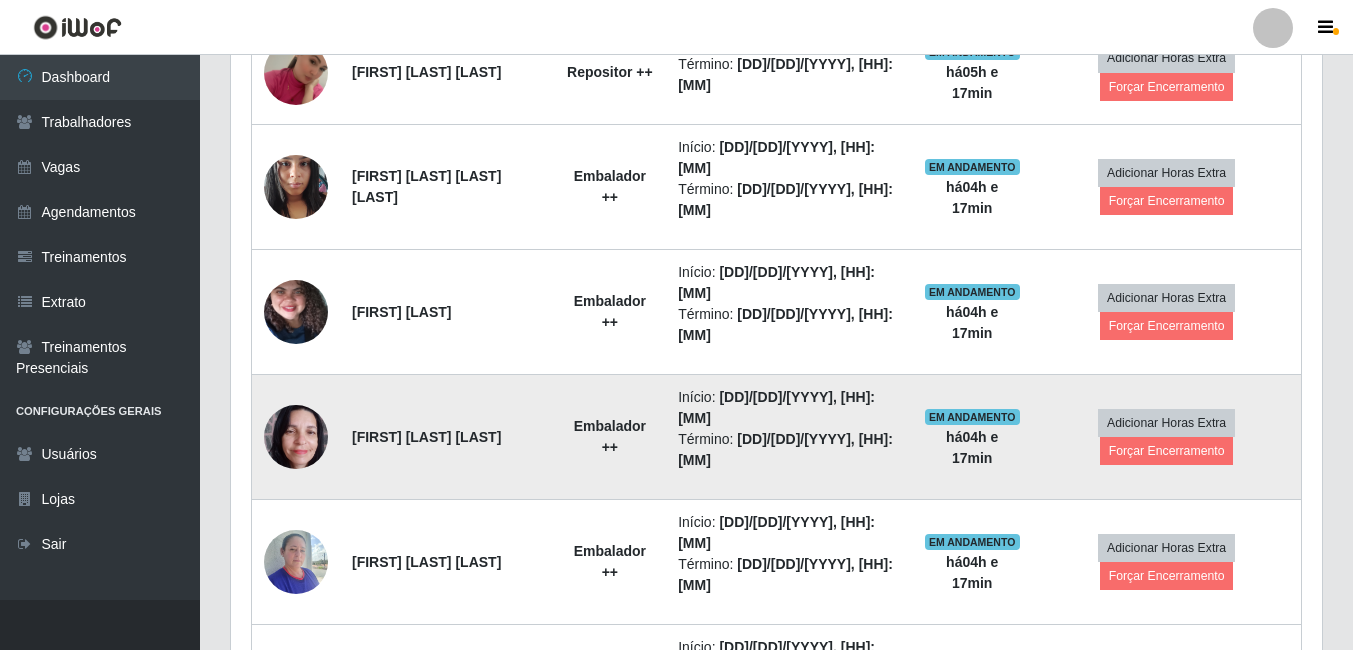 click at bounding box center (296, 437) 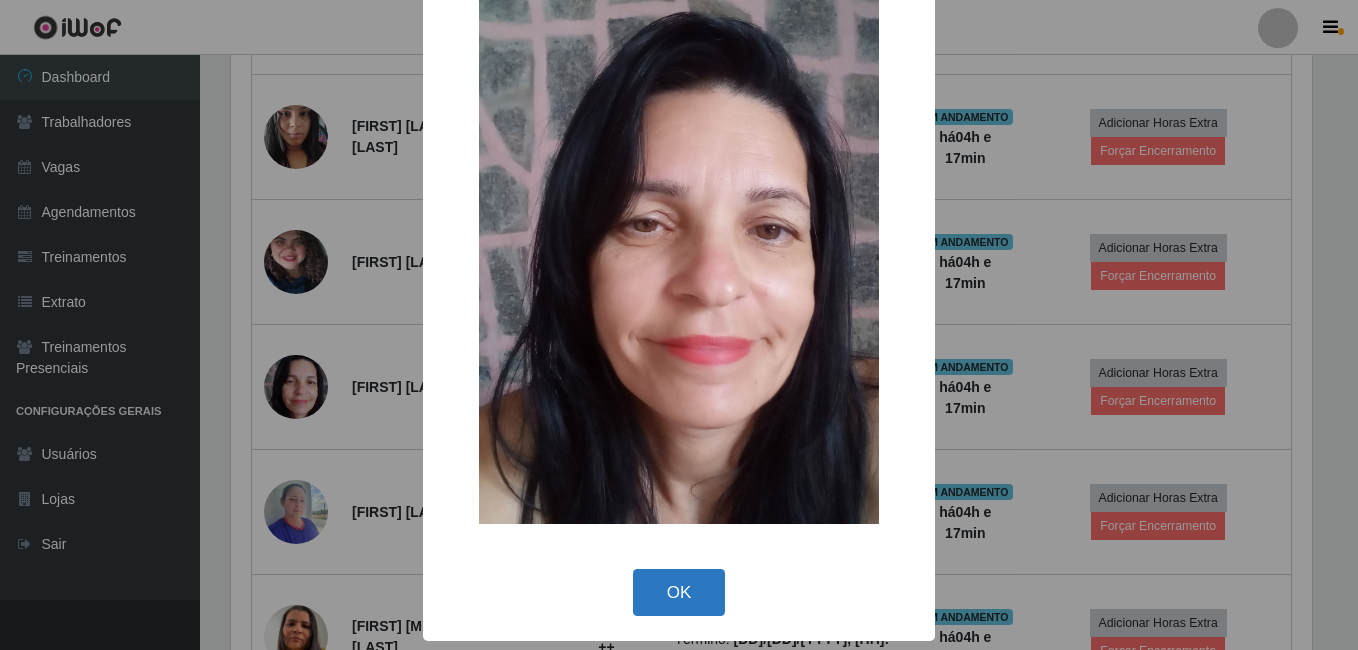 drag, startPoint x: 681, startPoint y: 606, endPoint x: 387, endPoint y: 467, distance: 325.203 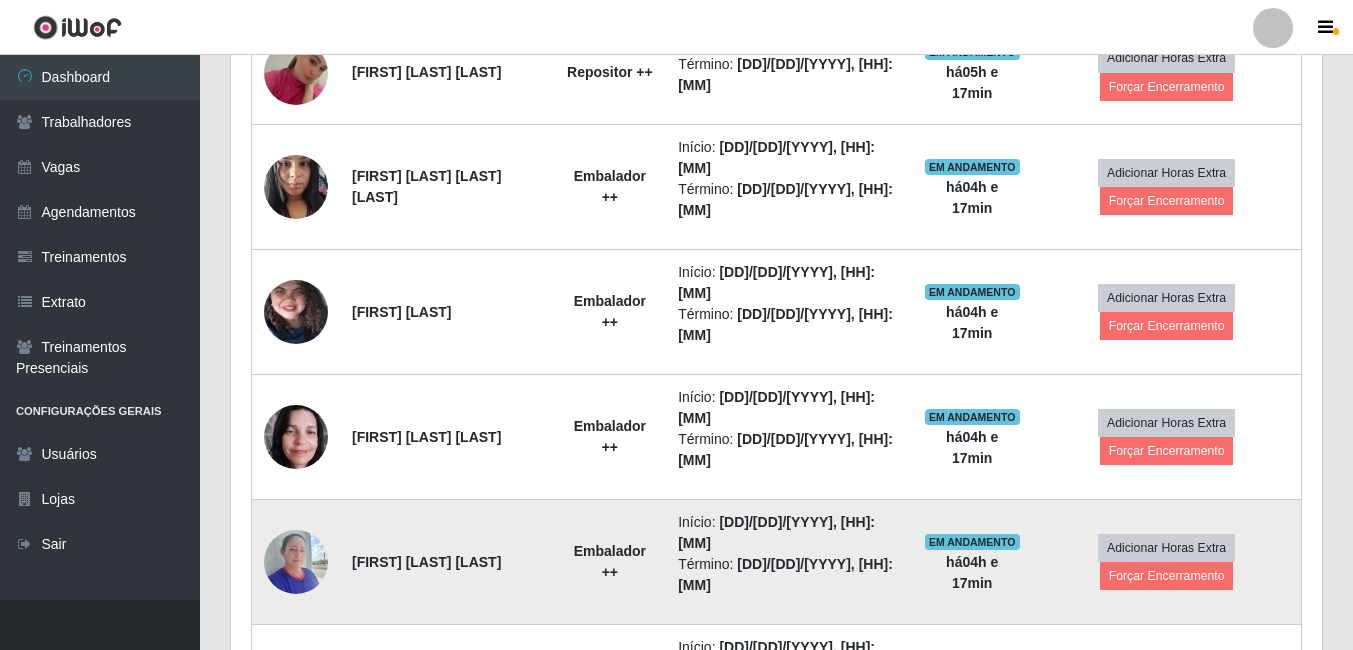click at bounding box center (296, 561) 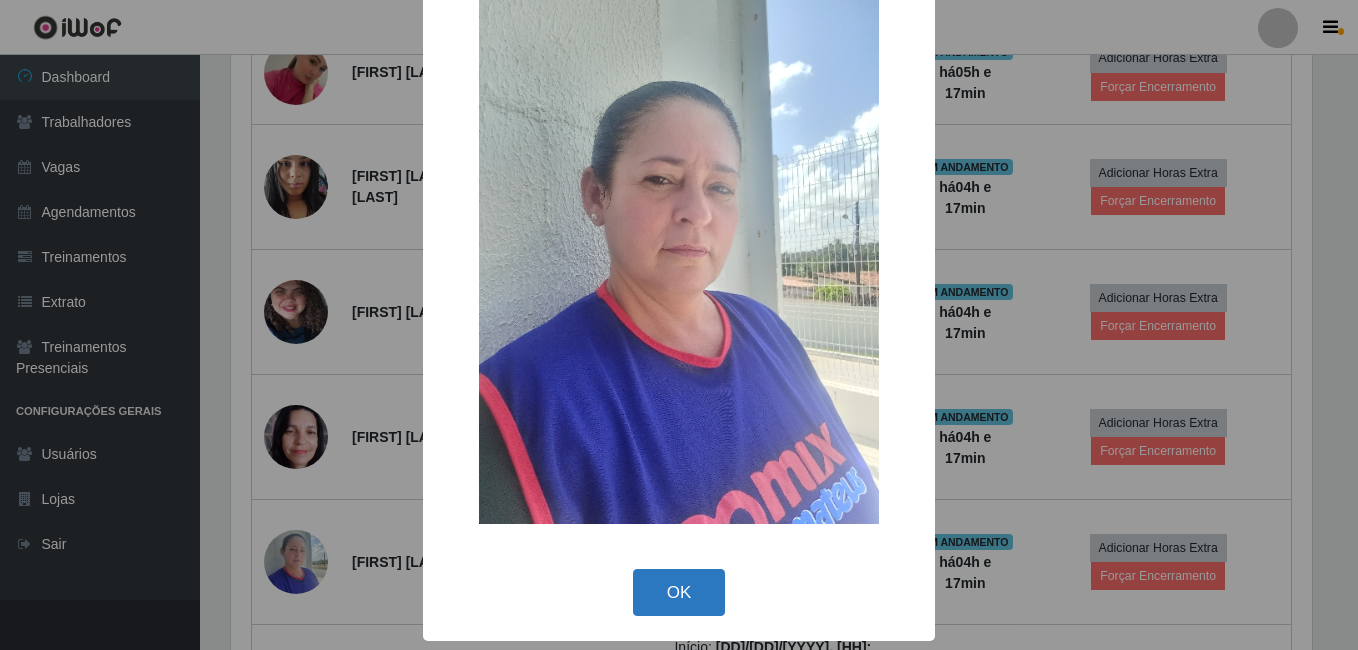 click on "OK" at bounding box center [679, 592] 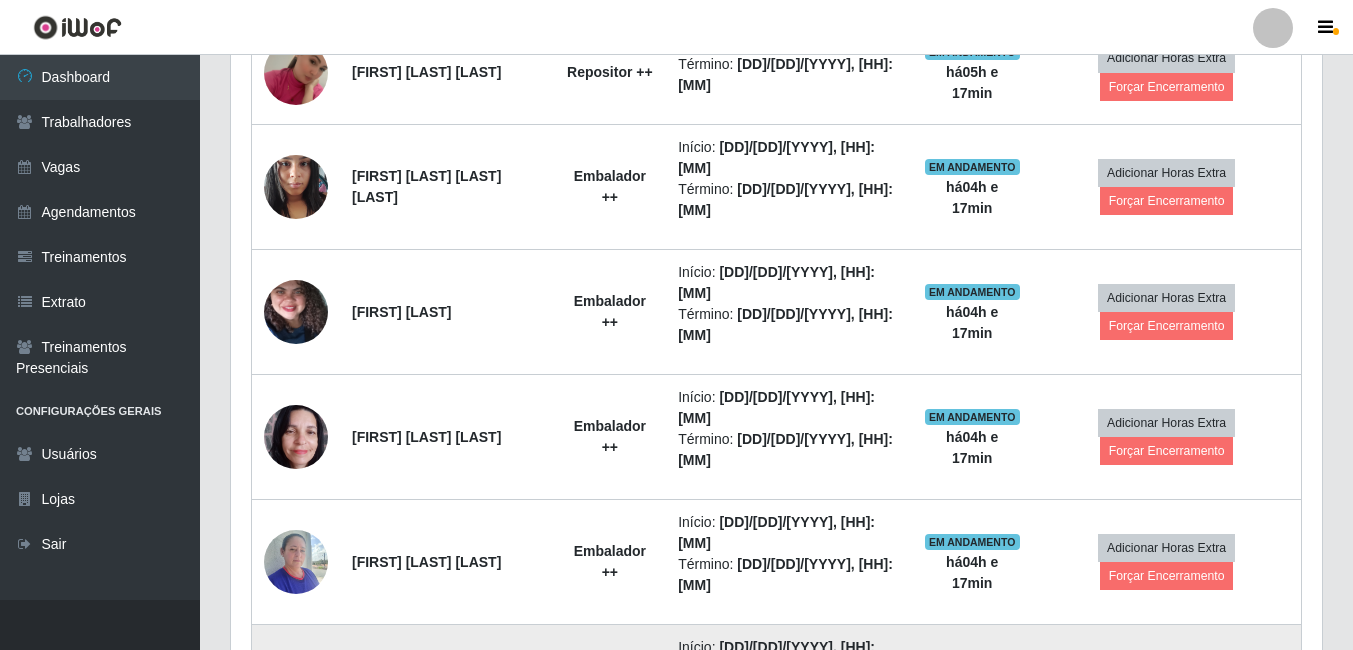 click at bounding box center (296, 687) 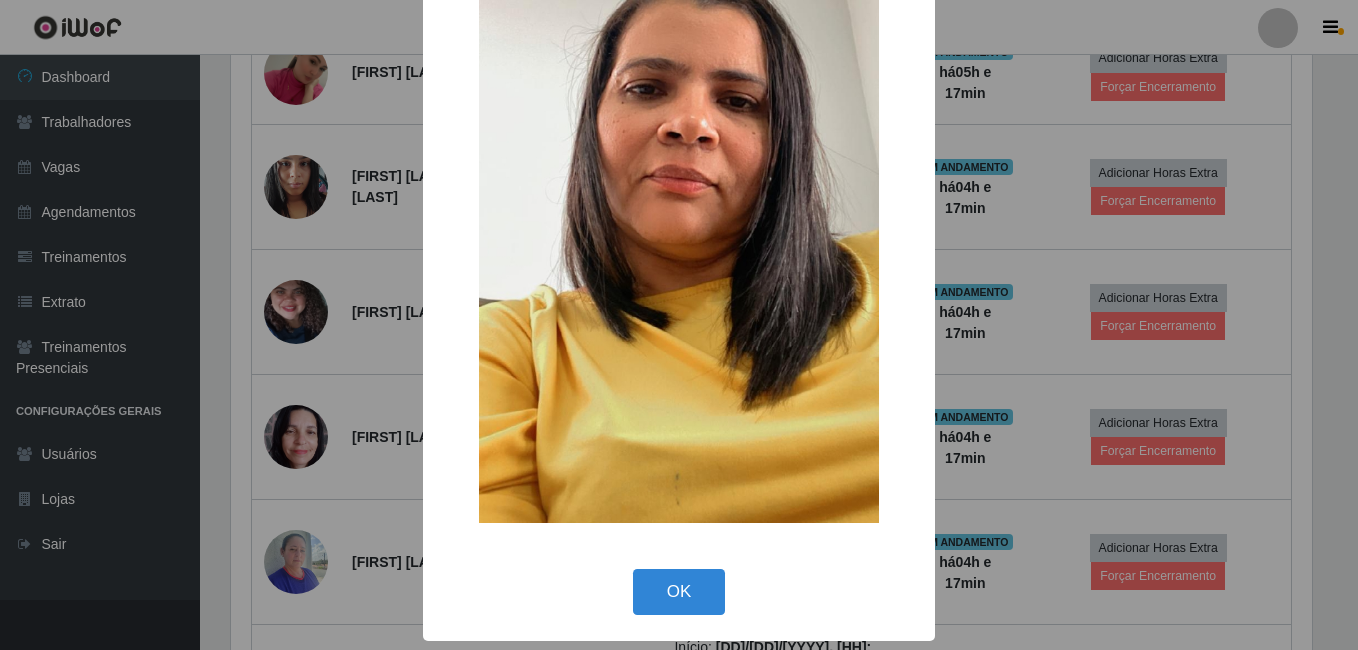 drag, startPoint x: 675, startPoint y: 592, endPoint x: 502, endPoint y: 565, distance: 175.09425 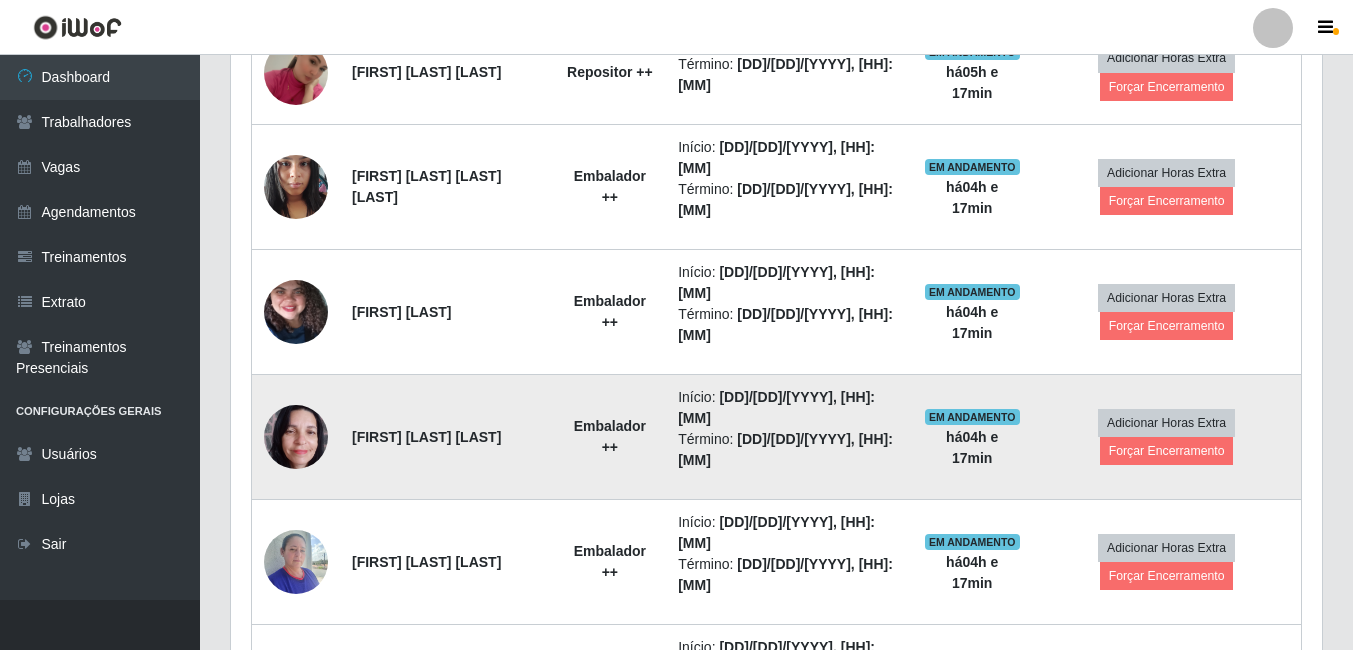 click at bounding box center [296, 436] 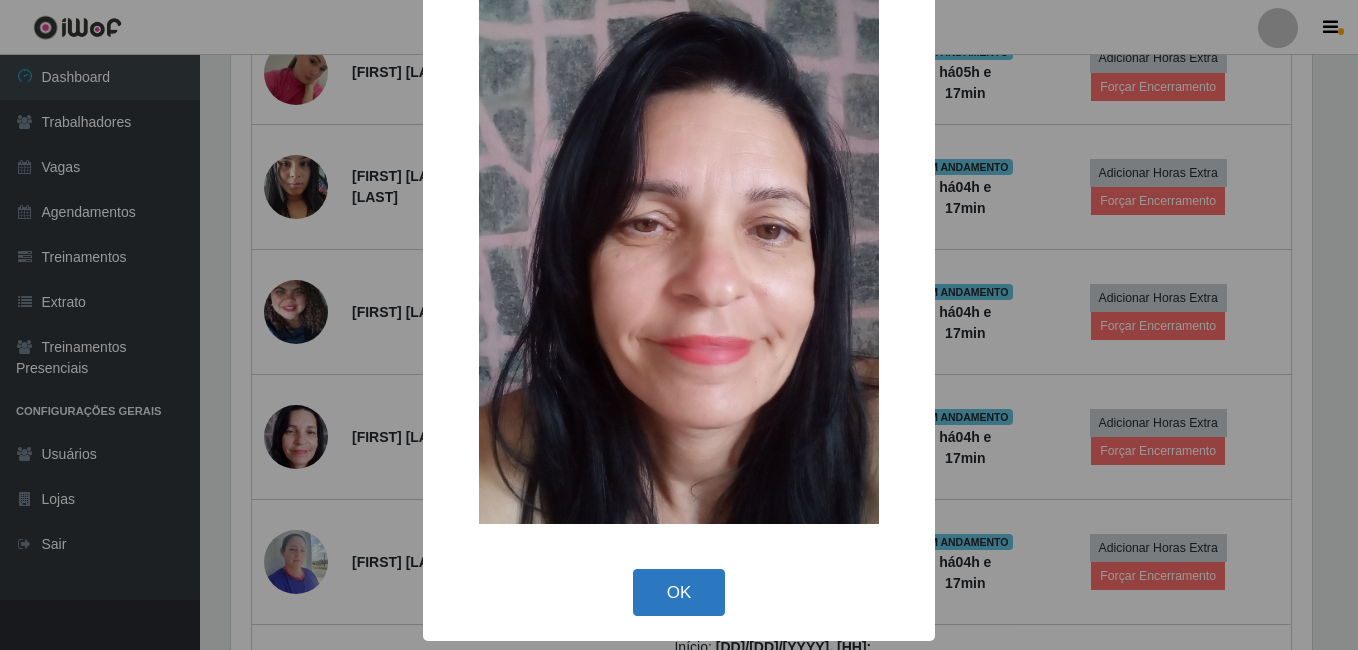 click on "OK" at bounding box center [679, 592] 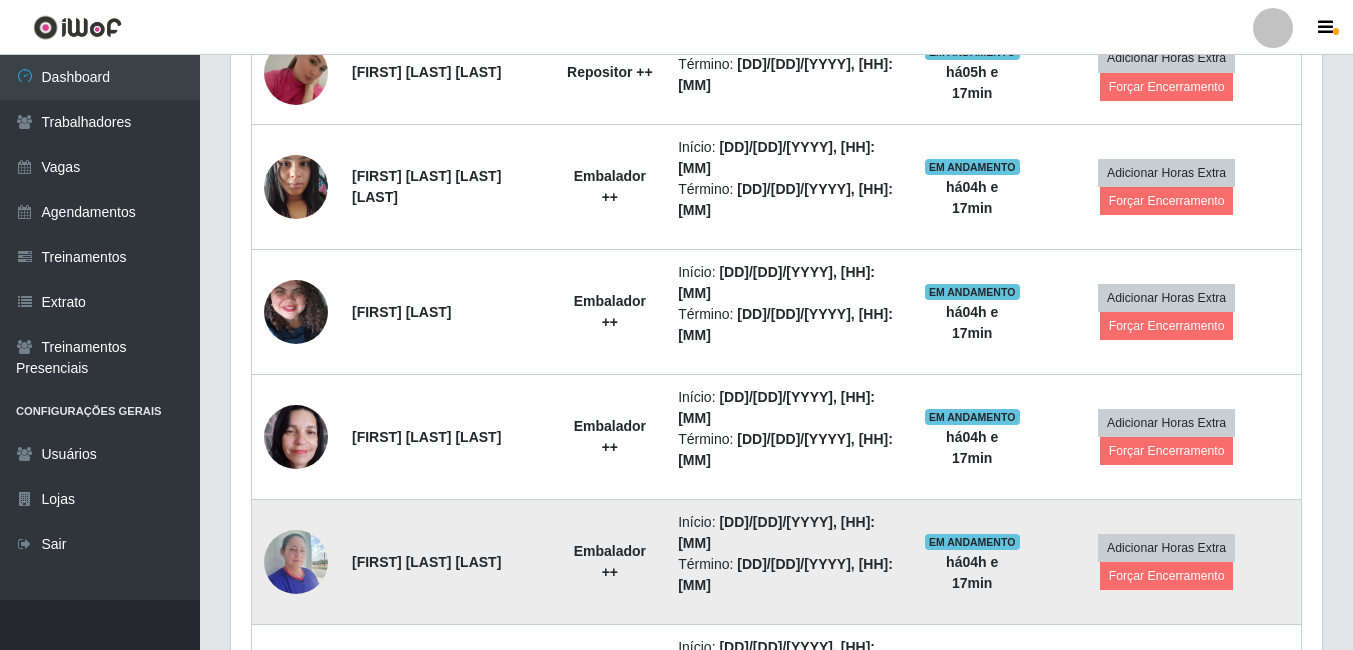 click at bounding box center (296, 561) 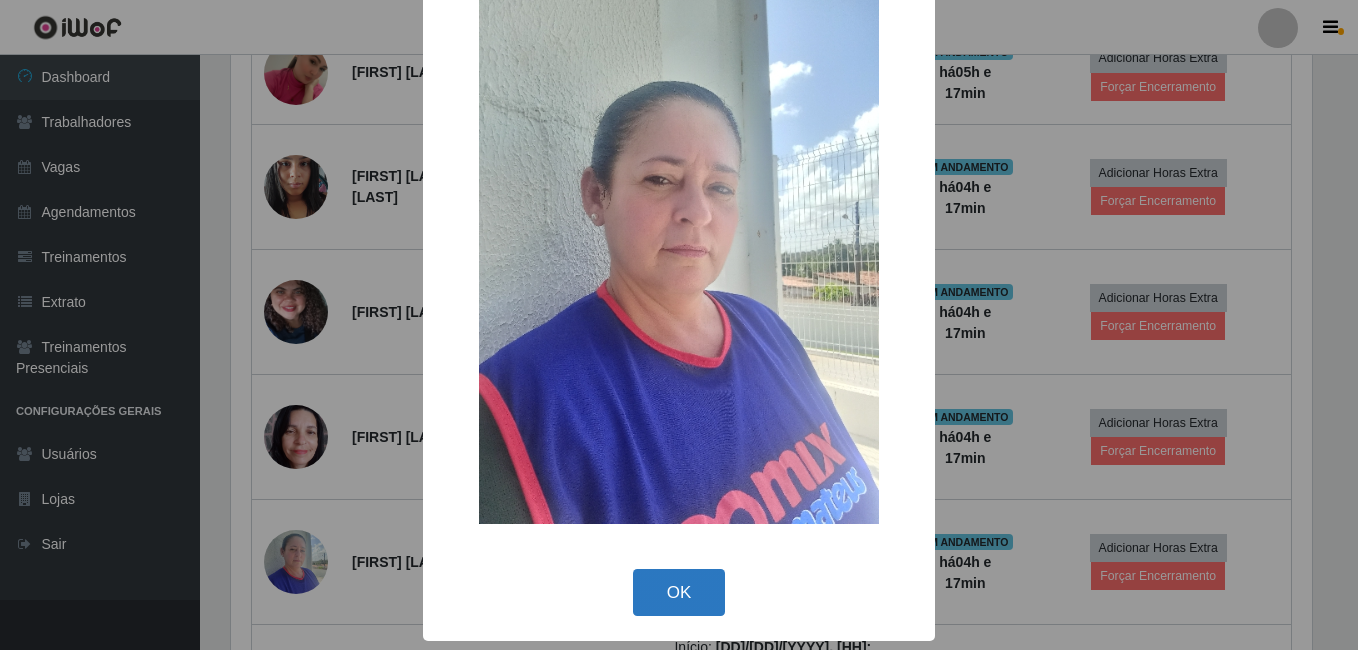 drag, startPoint x: 669, startPoint y: 592, endPoint x: 522, endPoint y: 530, distance: 159.53996 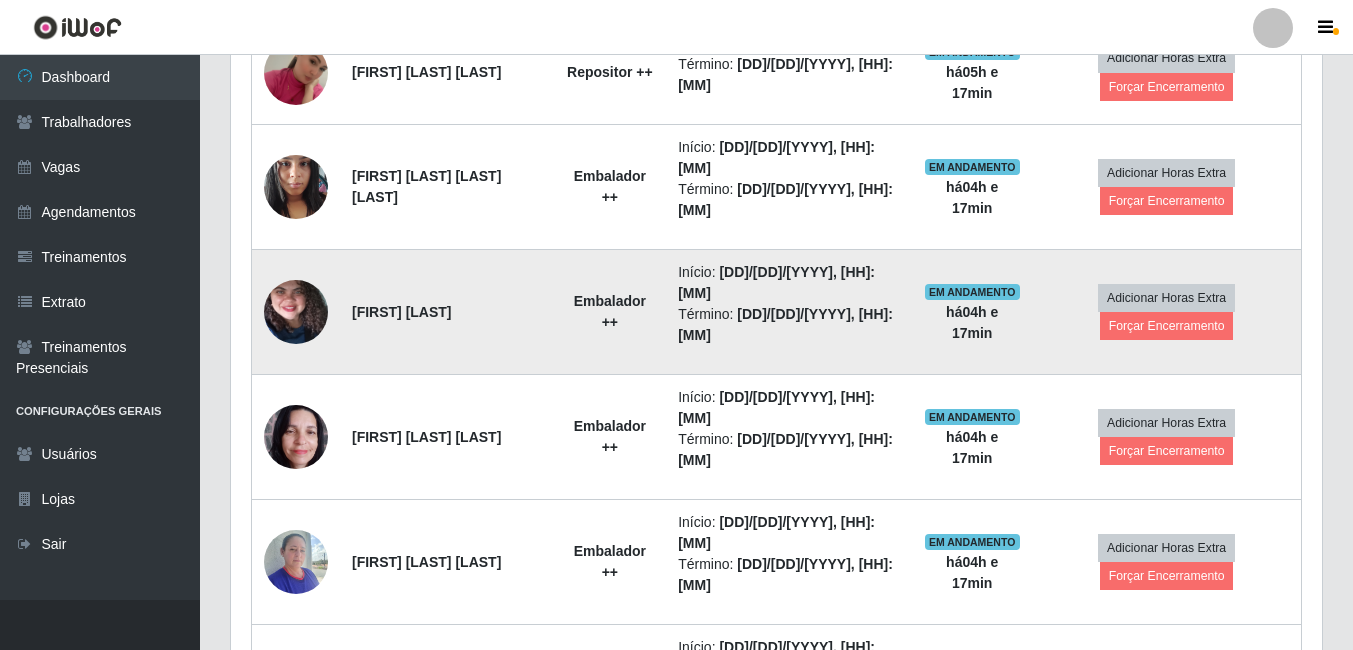 click at bounding box center (296, 312) 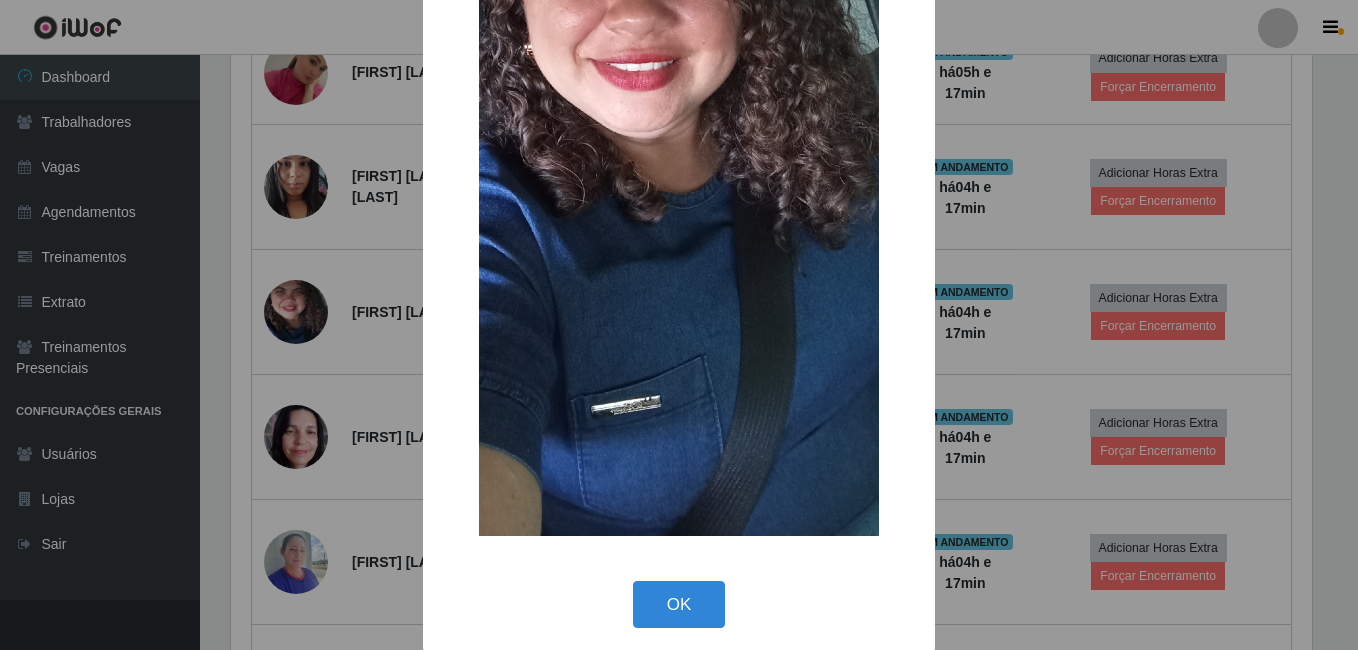 drag, startPoint x: 675, startPoint y: 594, endPoint x: 390, endPoint y: 466, distance: 312.42438 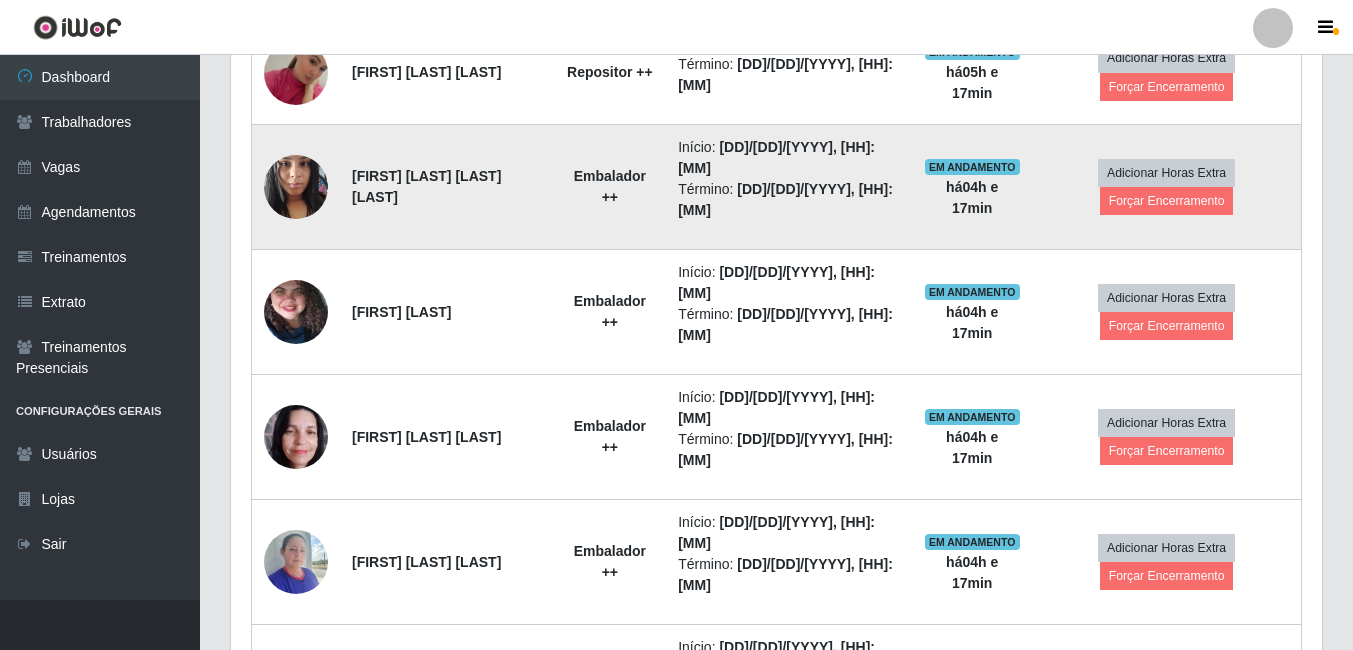 click at bounding box center [296, 186] 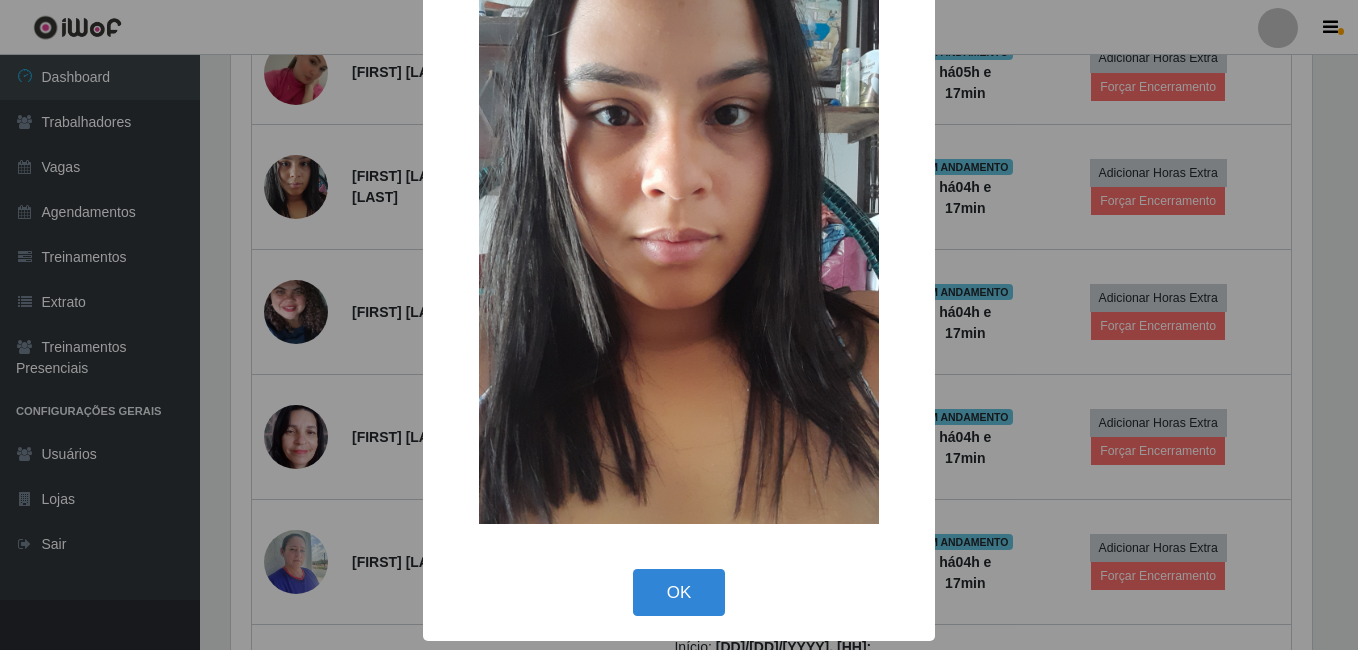 drag, startPoint x: 673, startPoint y: 587, endPoint x: 600, endPoint y: 492, distance: 119.80818 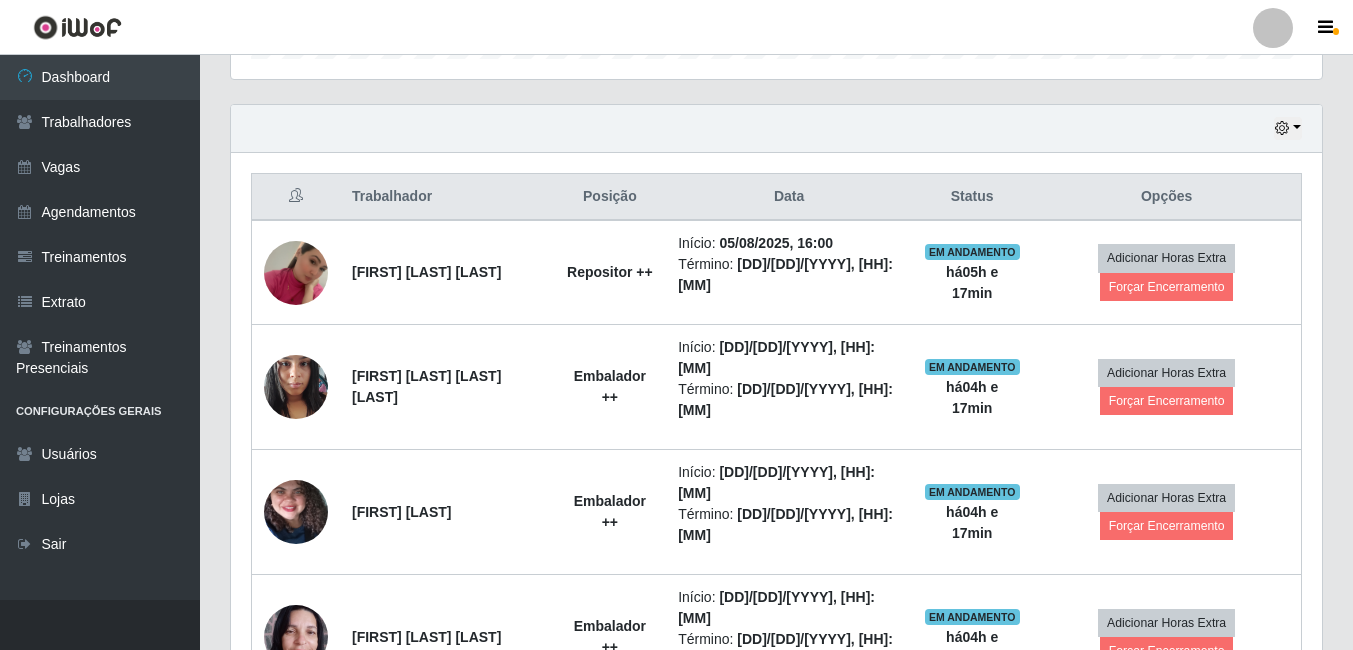 click on "Hoje 1 dia 3 dias 1 Semana Não encerrados" at bounding box center [776, 129] 